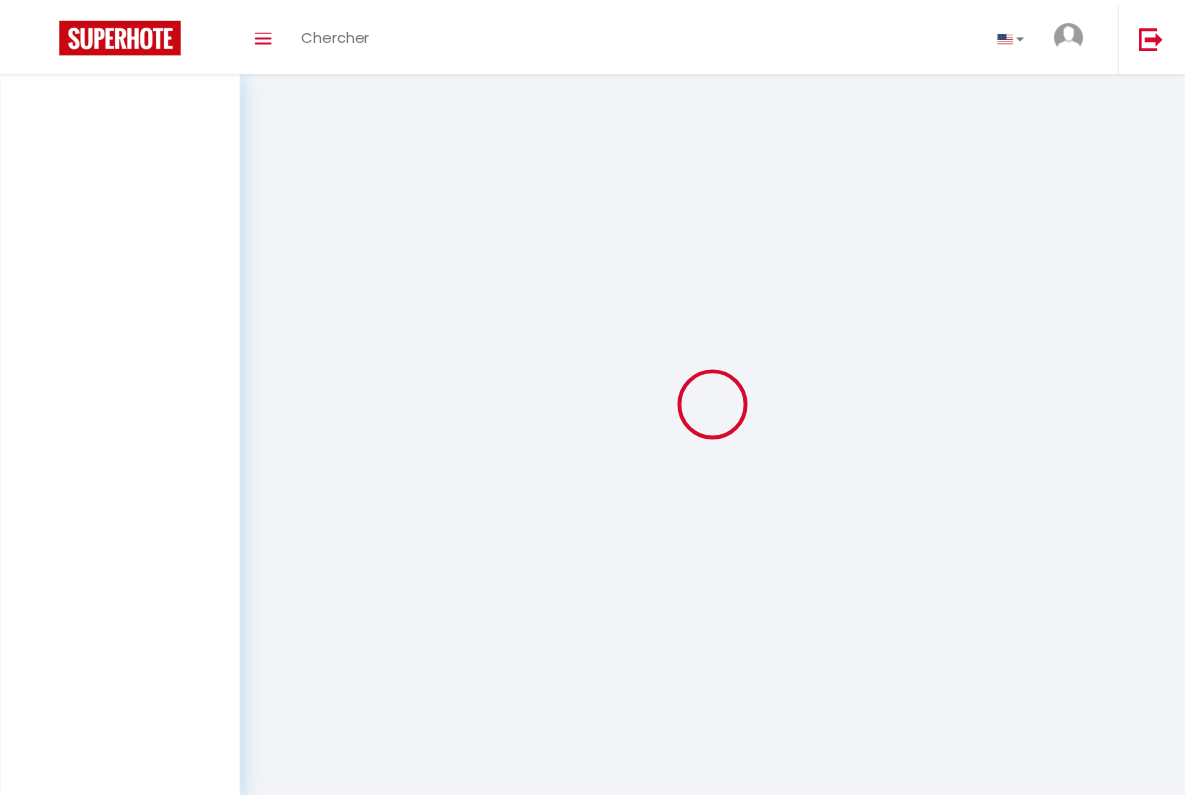 scroll, scrollTop: 0, scrollLeft: 0, axis: both 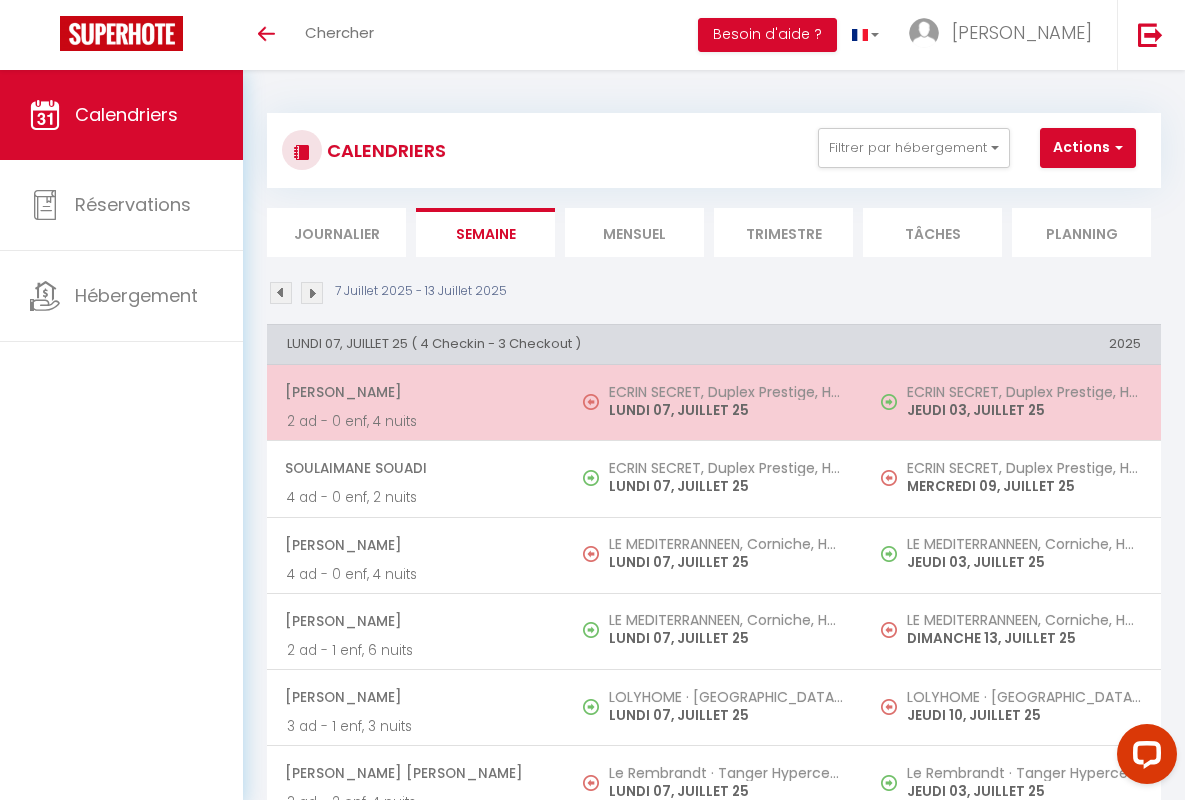 click on "[PERSON_NAME]" at bounding box center [415, 392] 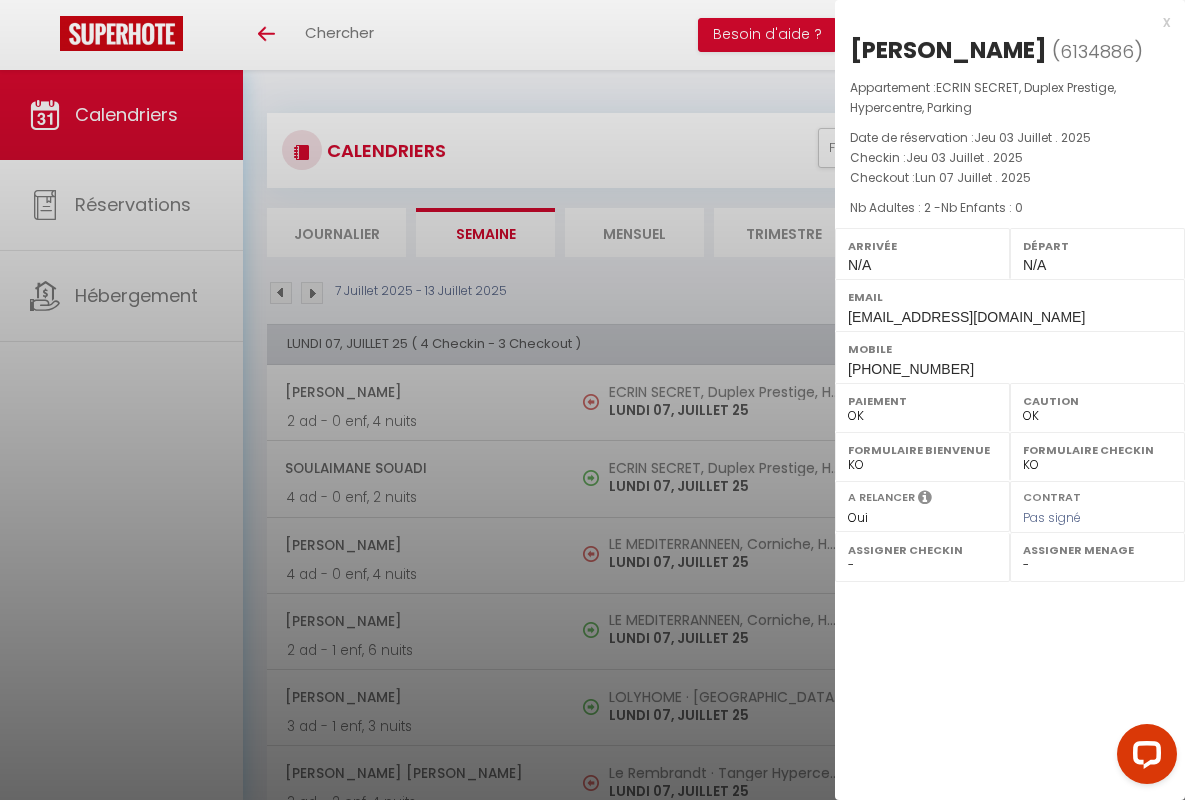 click on "x" at bounding box center [1002, 22] 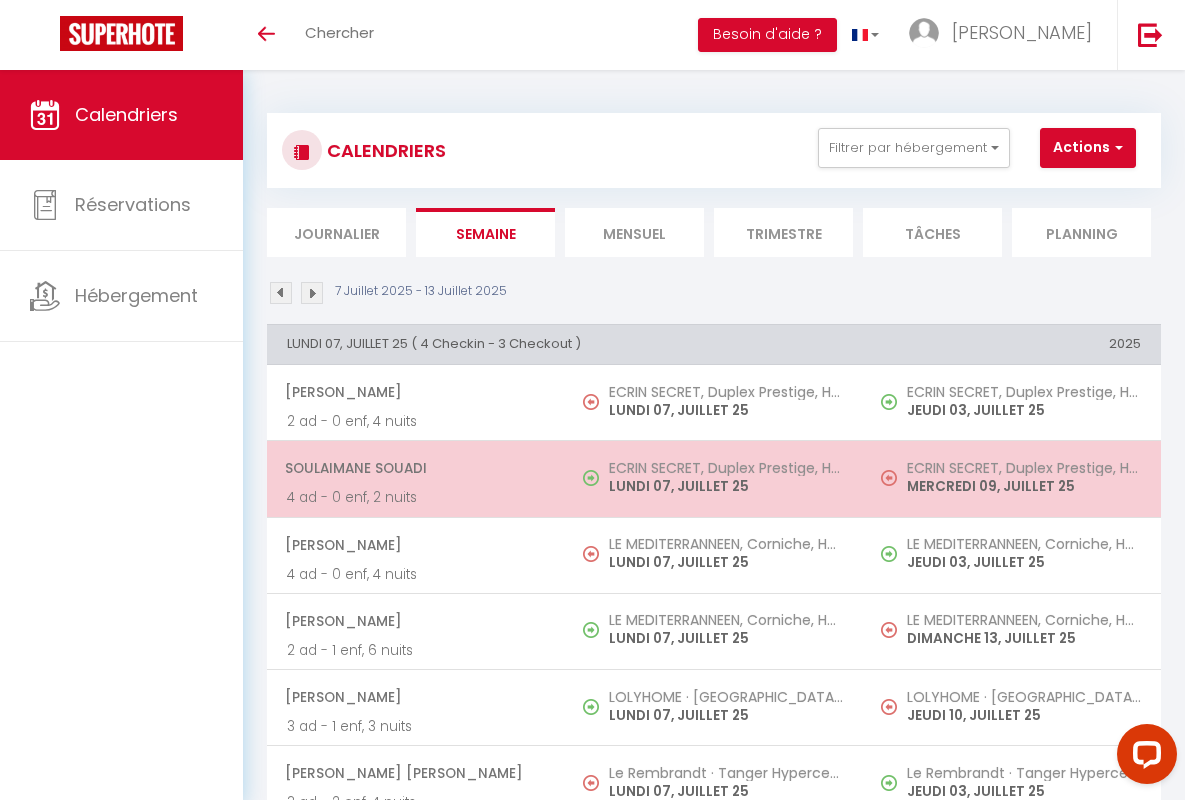 click on "Soulaimane Souadi" at bounding box center (415, 468) 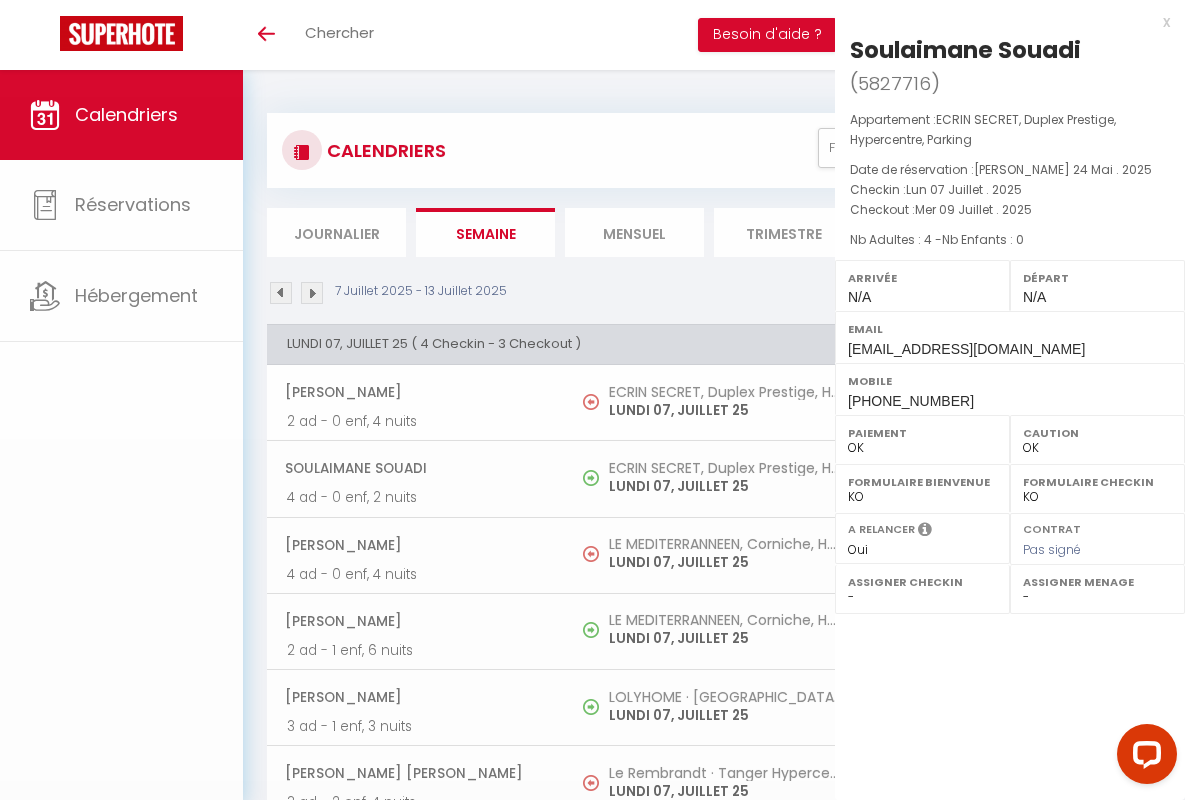 click on "x" at bounding box center [1002, 22] 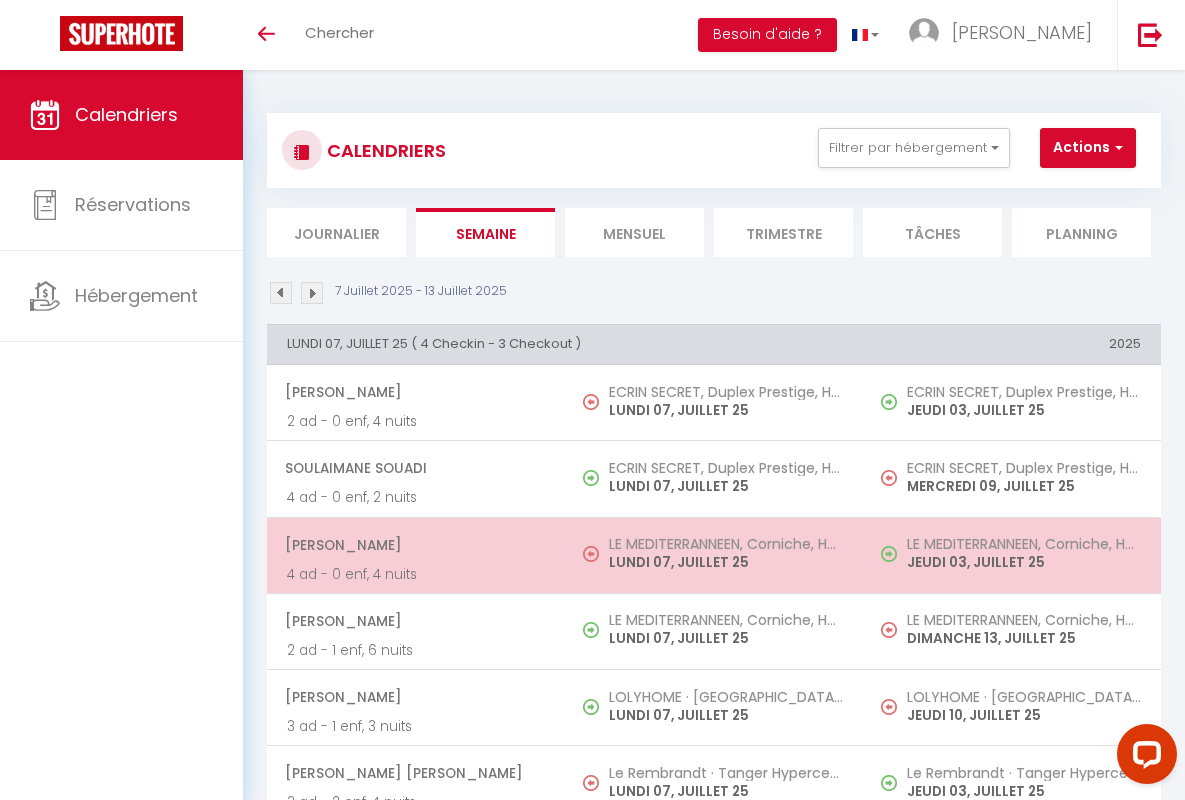 click on "[PERSON_NAME]" at bounding box center (415, 545) 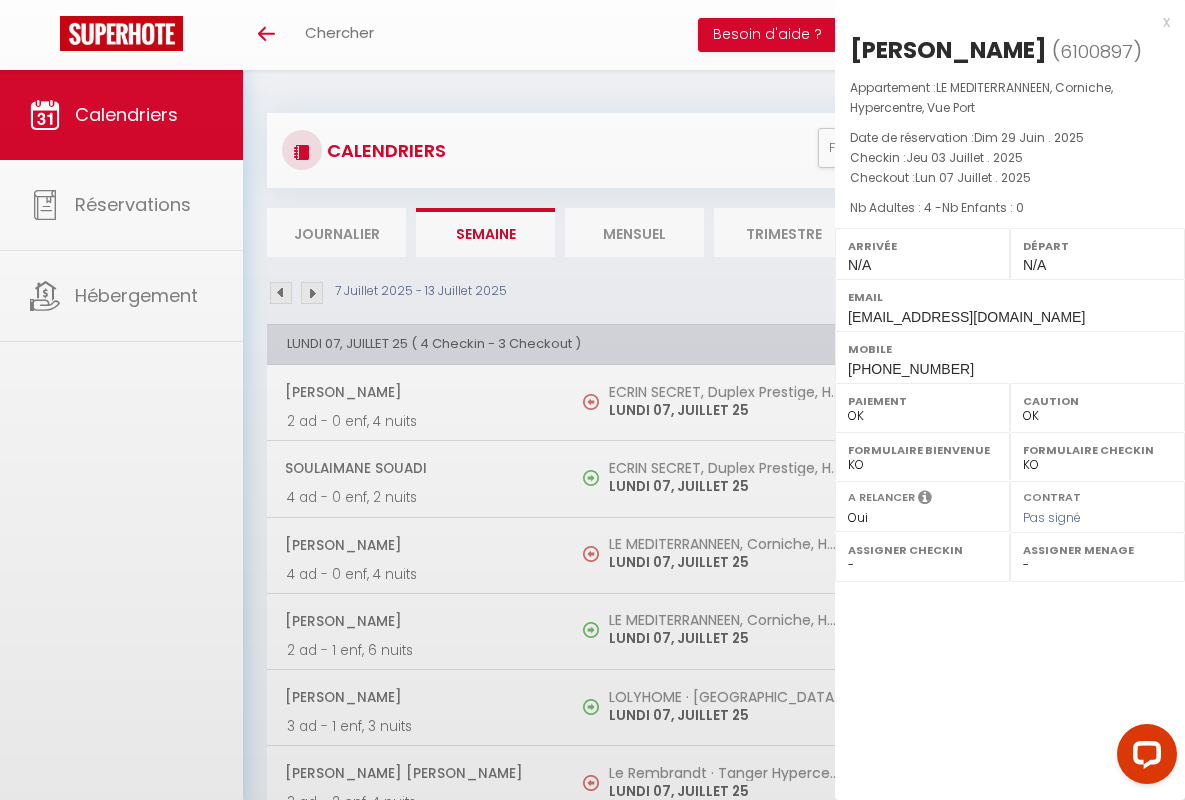 click on "x" at bounding box center (1002, 22) 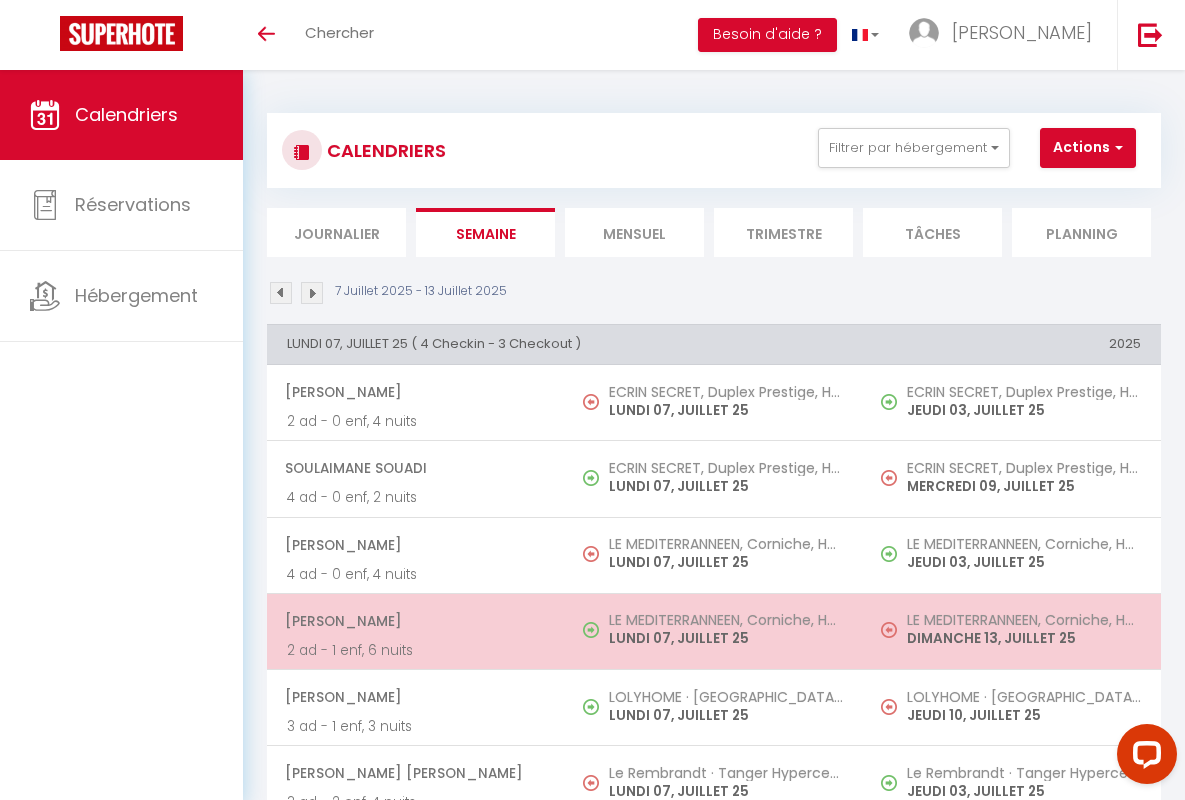 click on "[PERSON_NAME]" at bounding box center [415, 621] 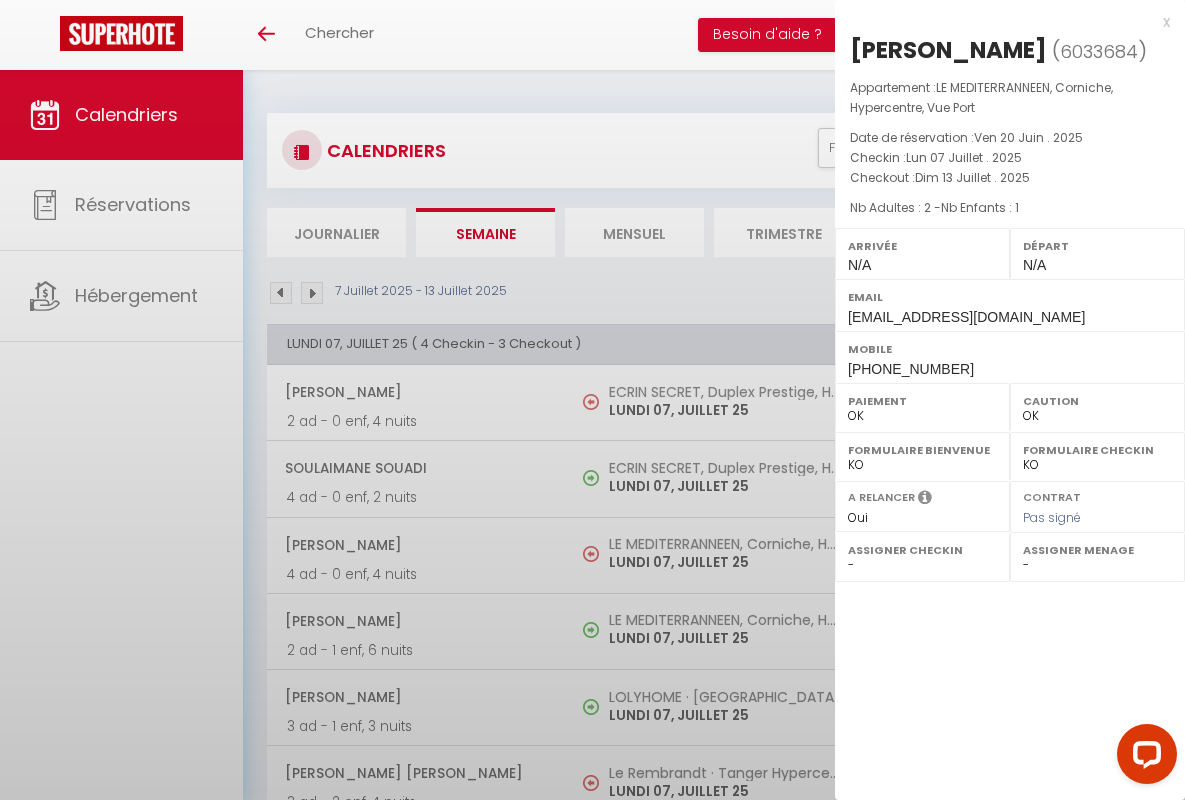 click on "x" at bounding box center (1002, 22) 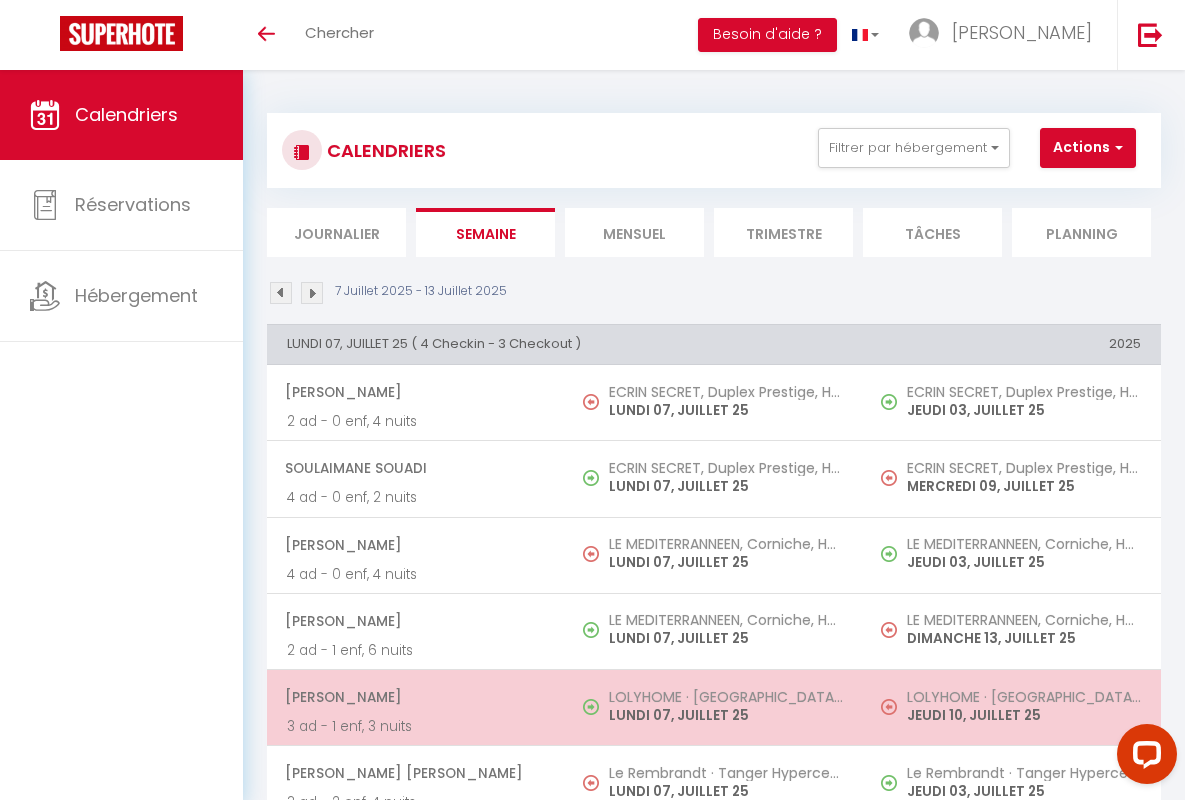 click on "[PERSON_NAME]" at bounding box center [415, 697] 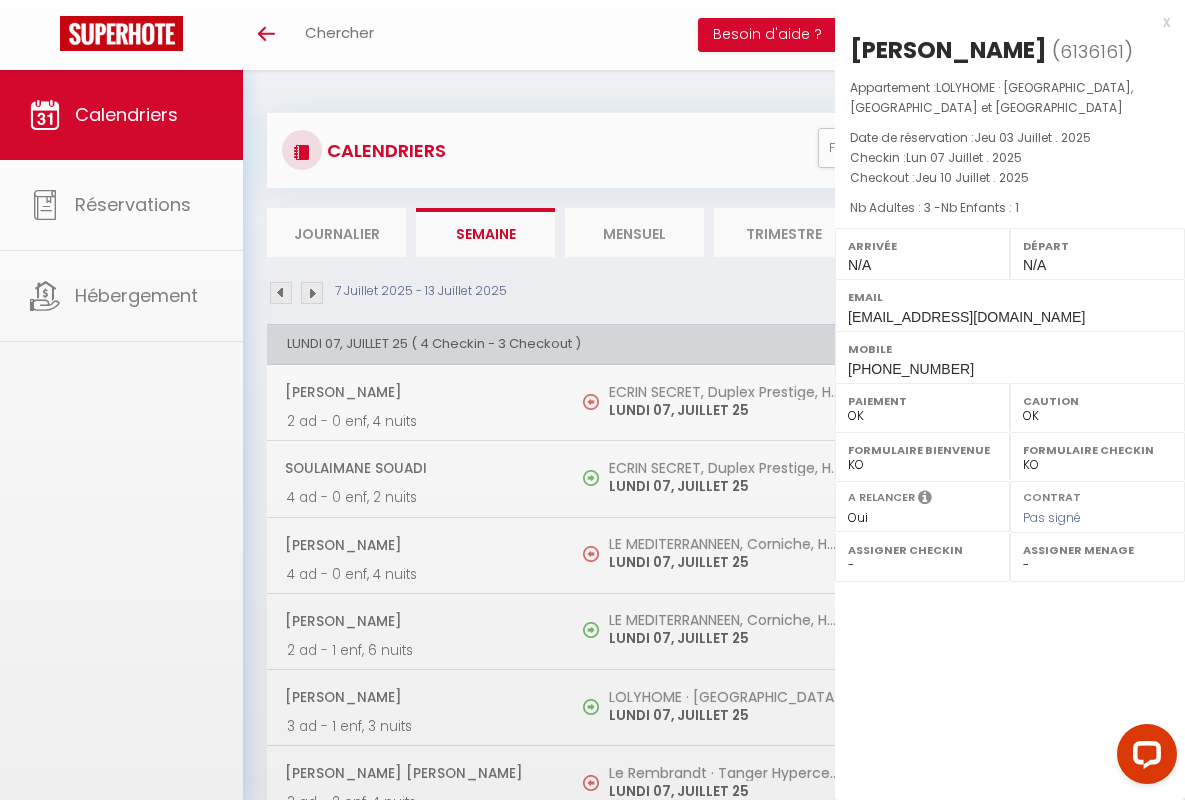click on "x" at bounding box center (1002, 22) 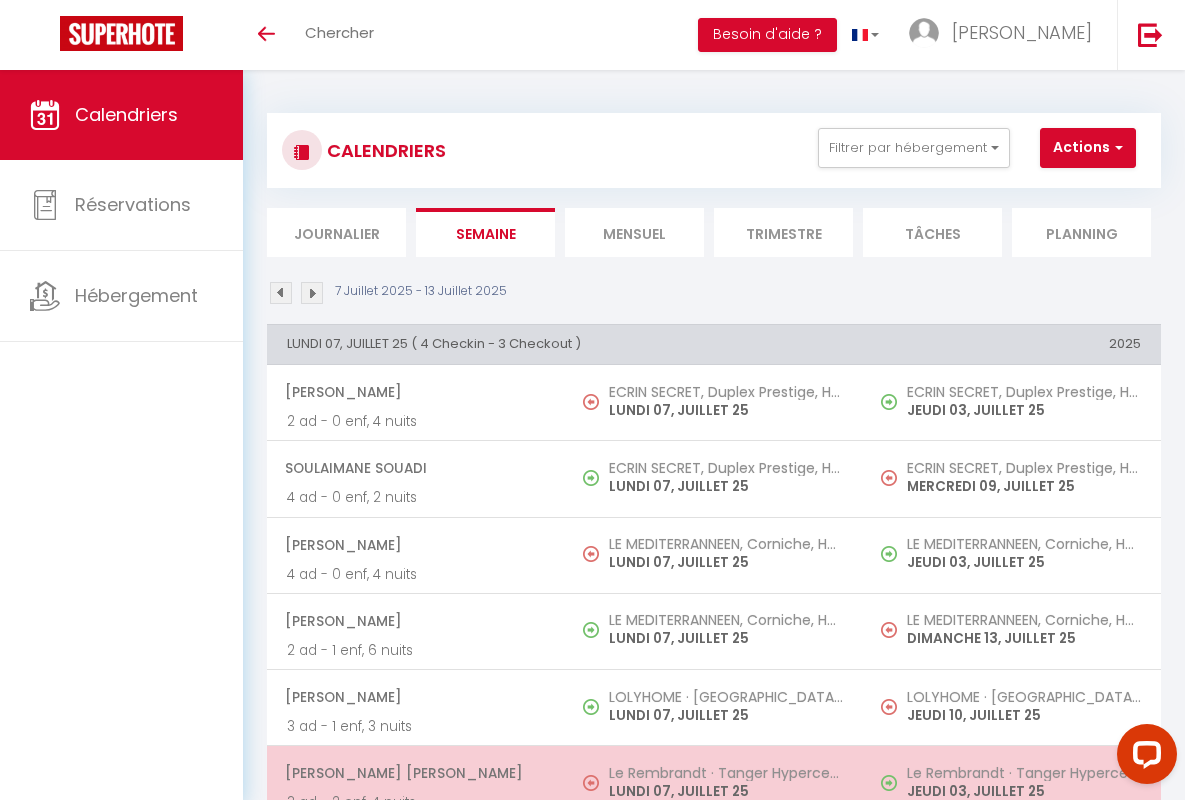 click on "[PERSON_NAME] [PERSON_NAME]" at bounding box center (415, 773) 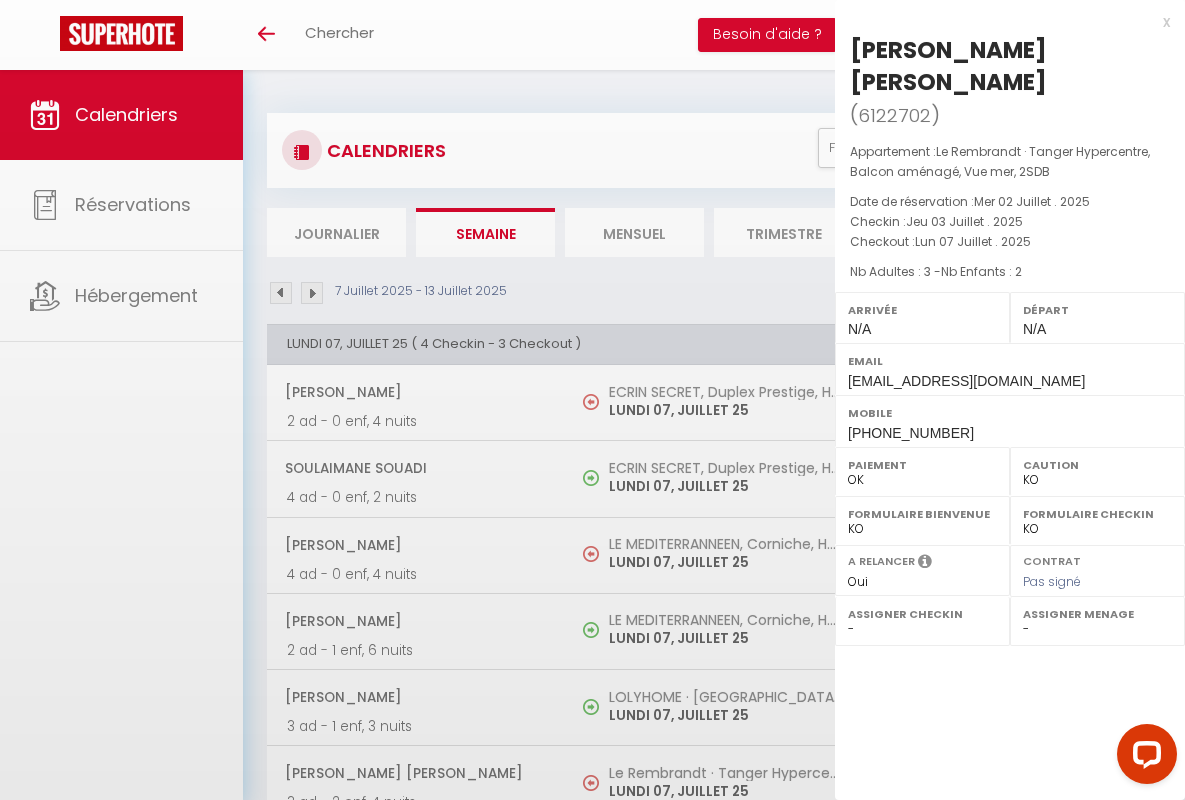 click on "x" at bounding box center (1002, 22) 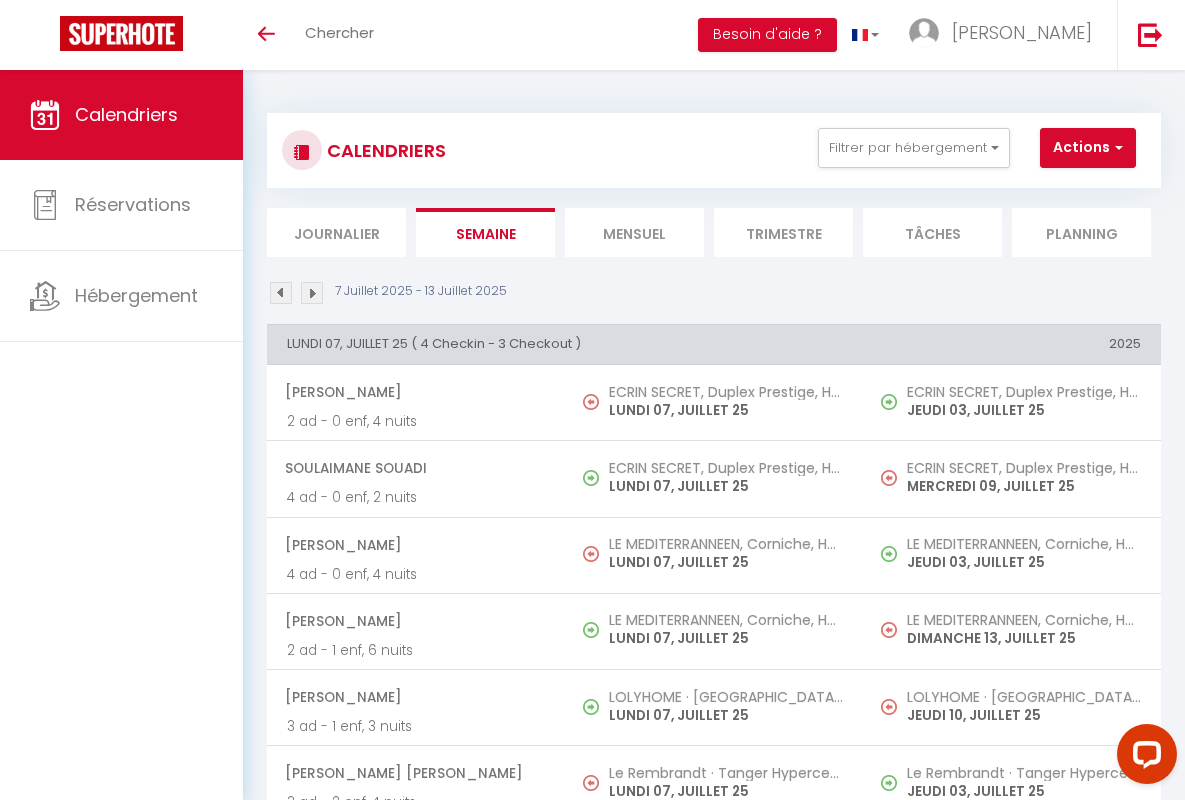 scroll, scrollTop: 449, scrollLeft: 0, axis: vertical 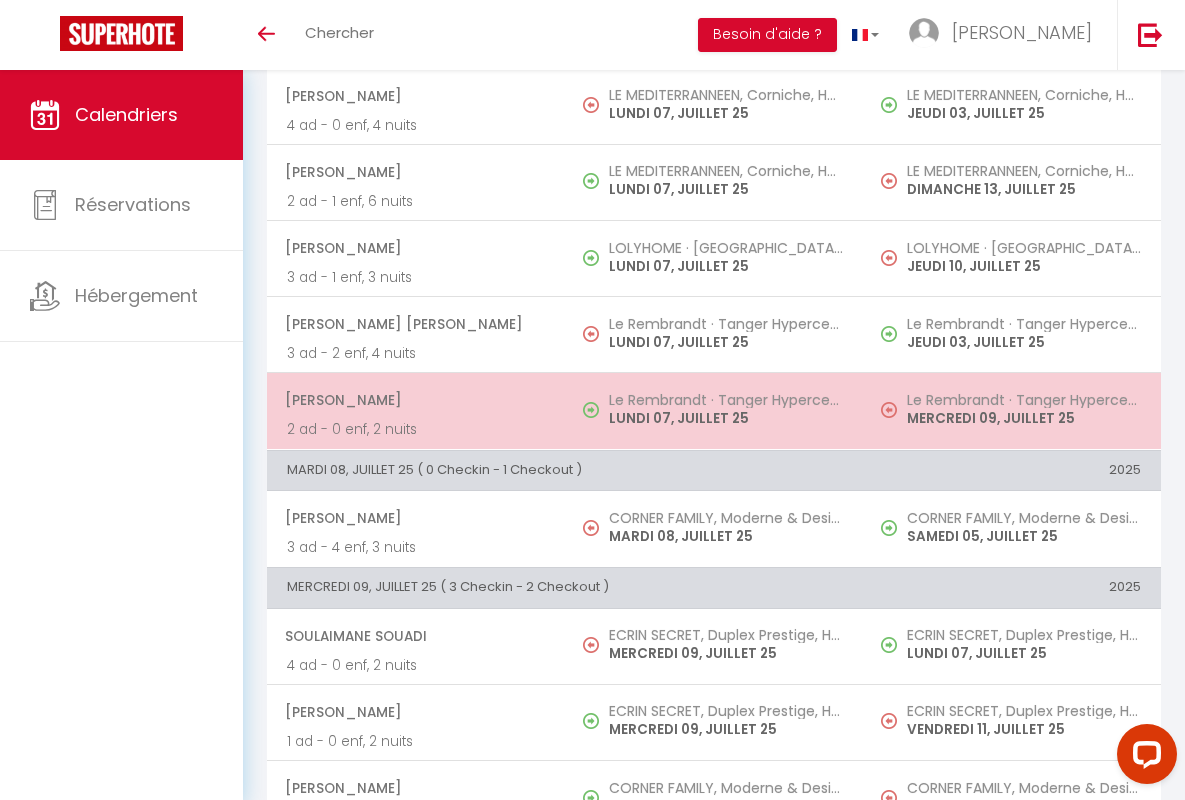 click on "[PERSON_NAME]" at bounding box center (415, 400) 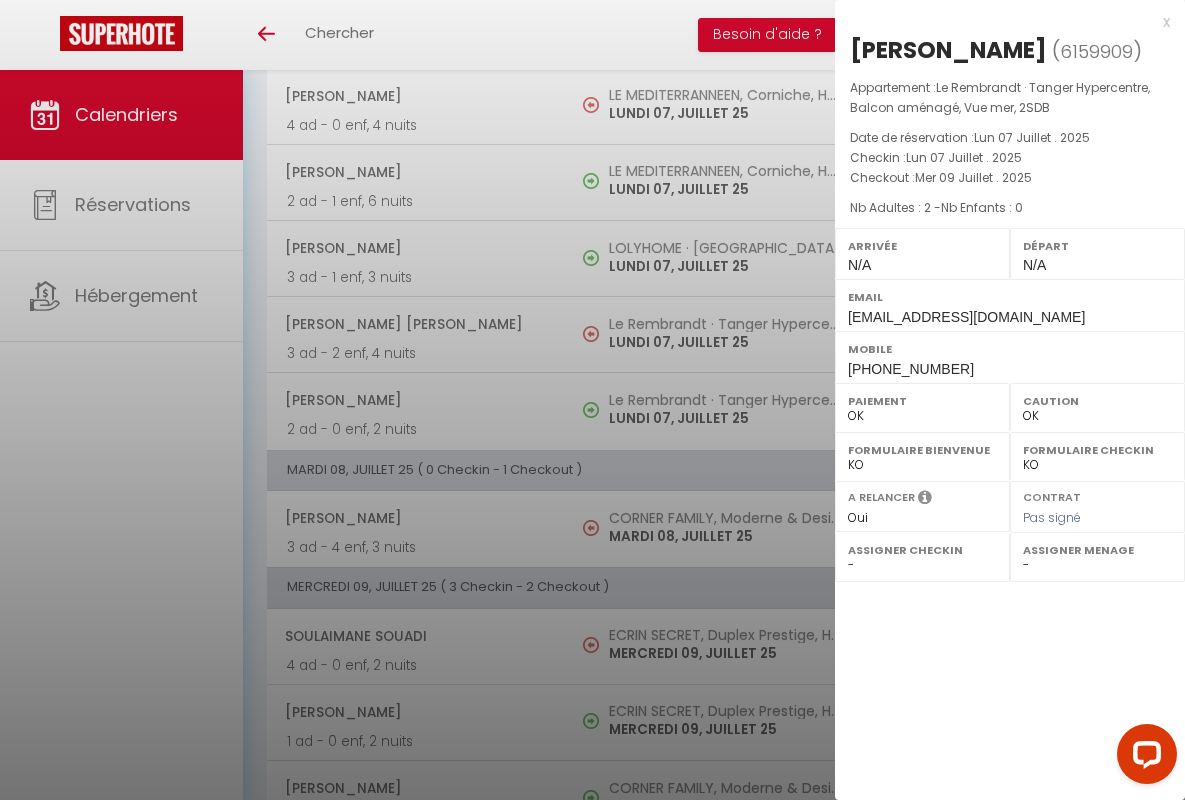 click on "x" at bounding box center [1002, 22] 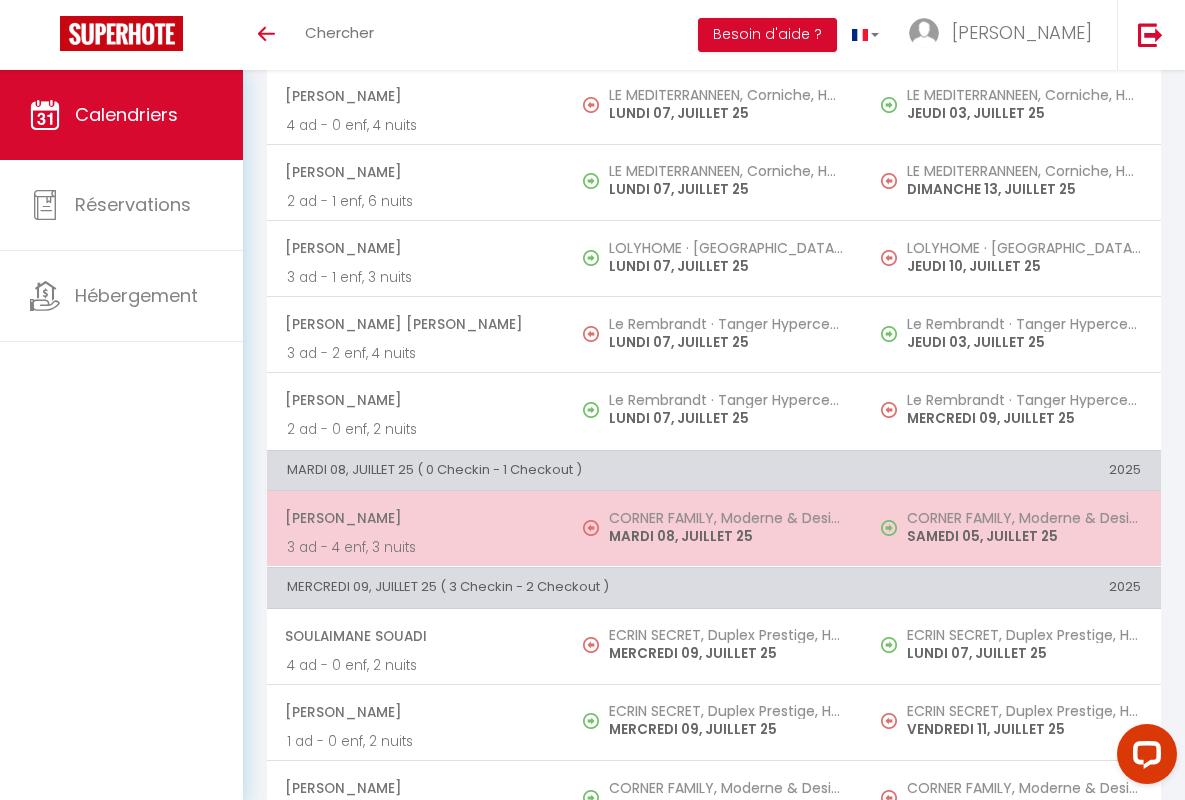 click on "[PERSON_NAME]" at bounding box center [415, 518] 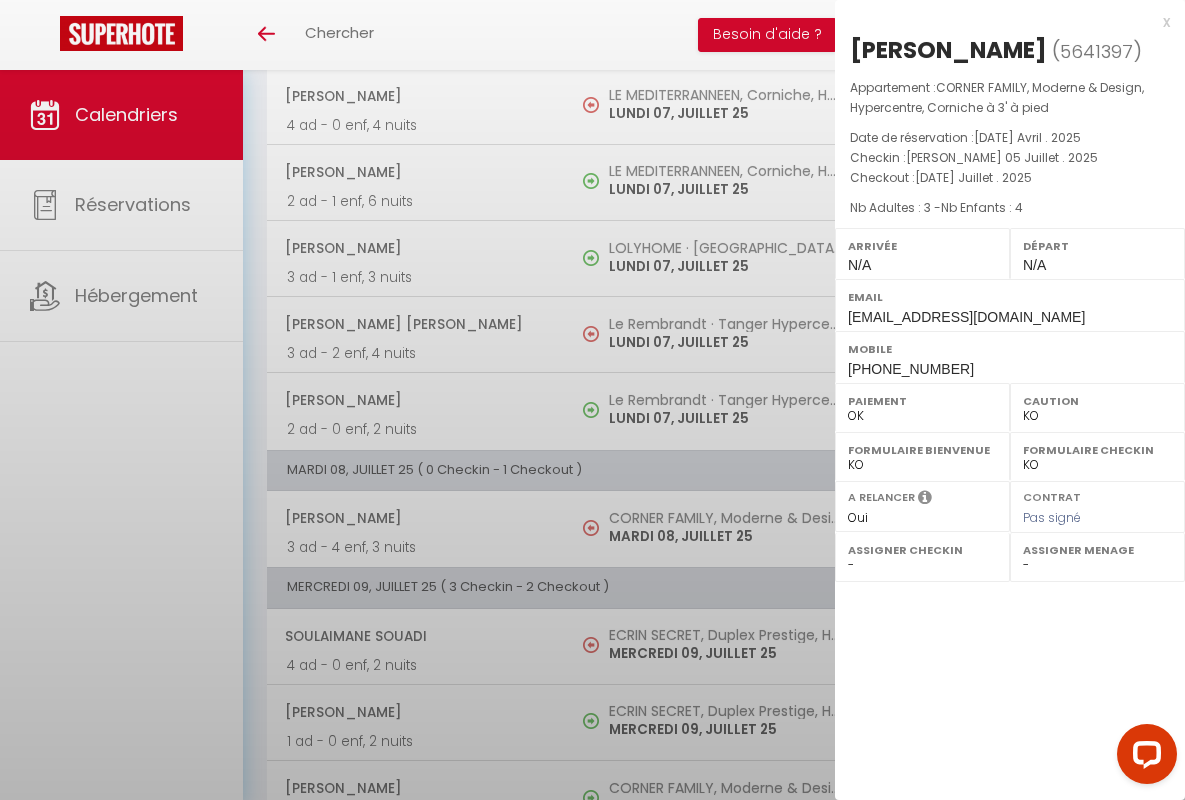 click on "x" at bounding box center [1002, 22] 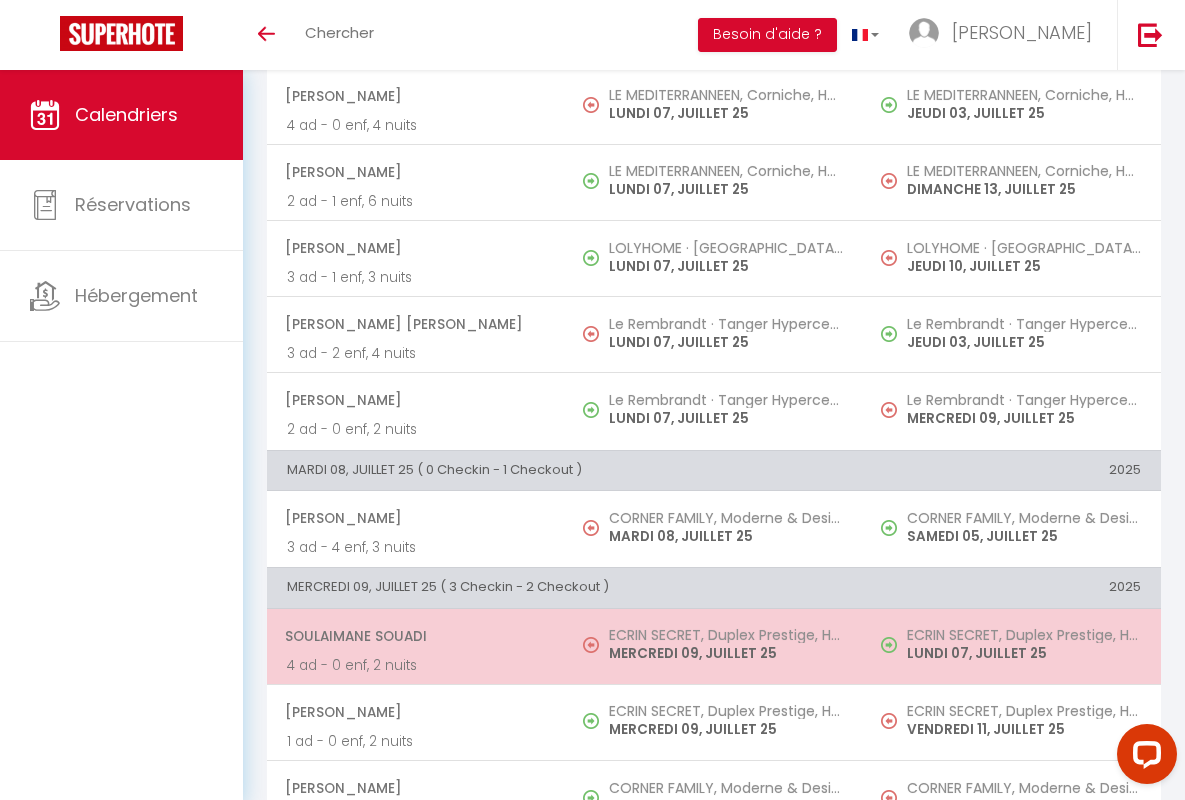 click on "Soulaimane Souadi" at bounding box center (415, 636) 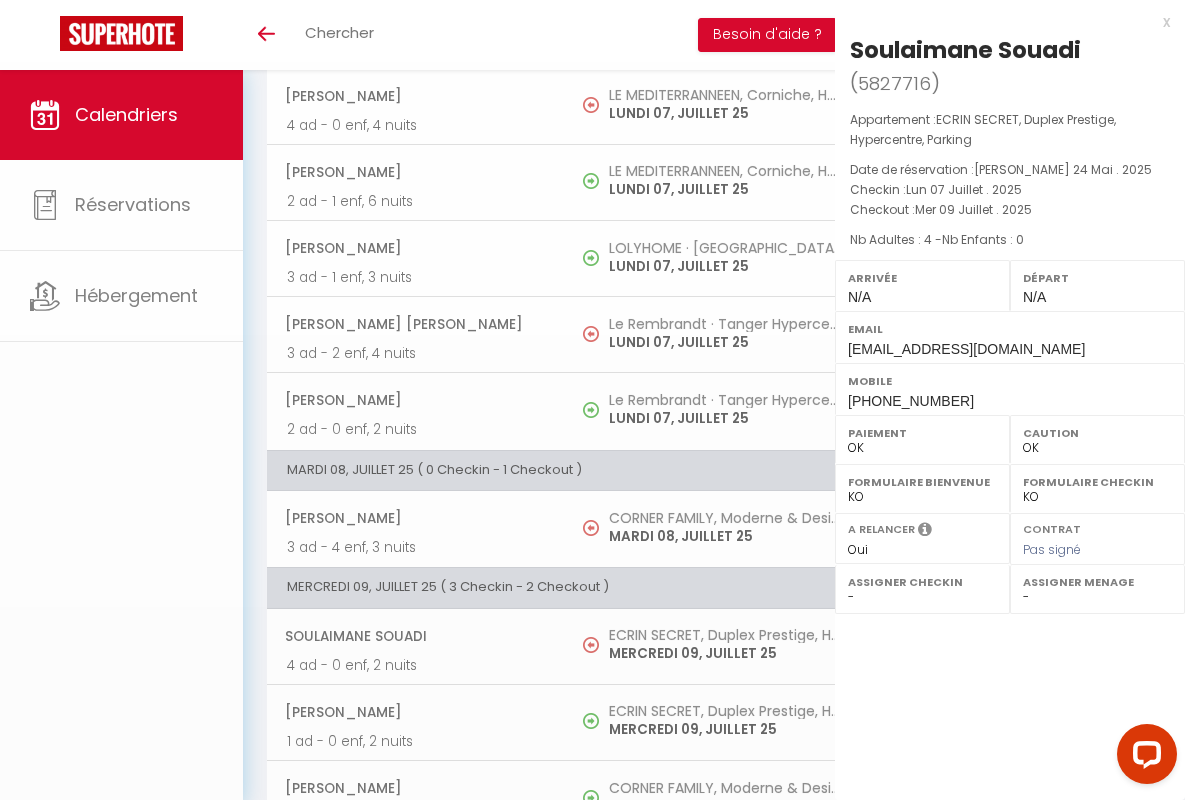 click on "x" at bounding box center [1002, 22] 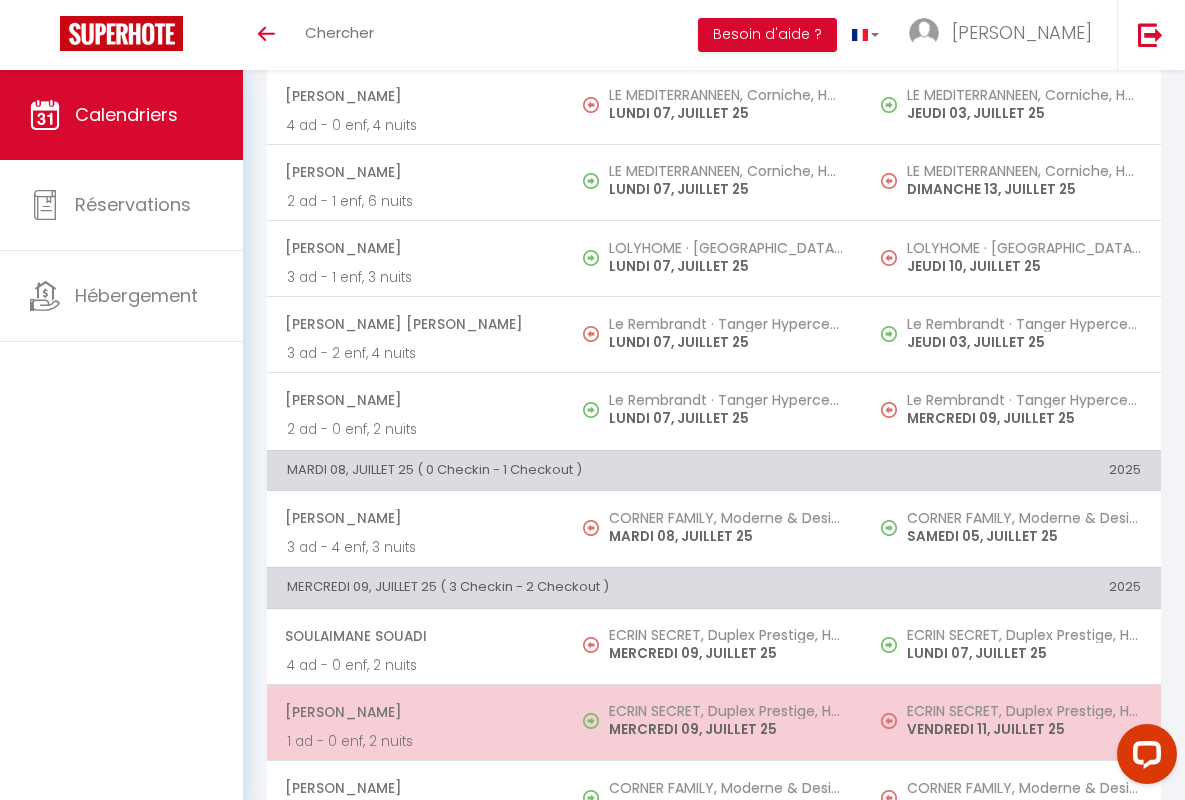 click on "[PERSON_NAME]" at bounding box center [415, 712] 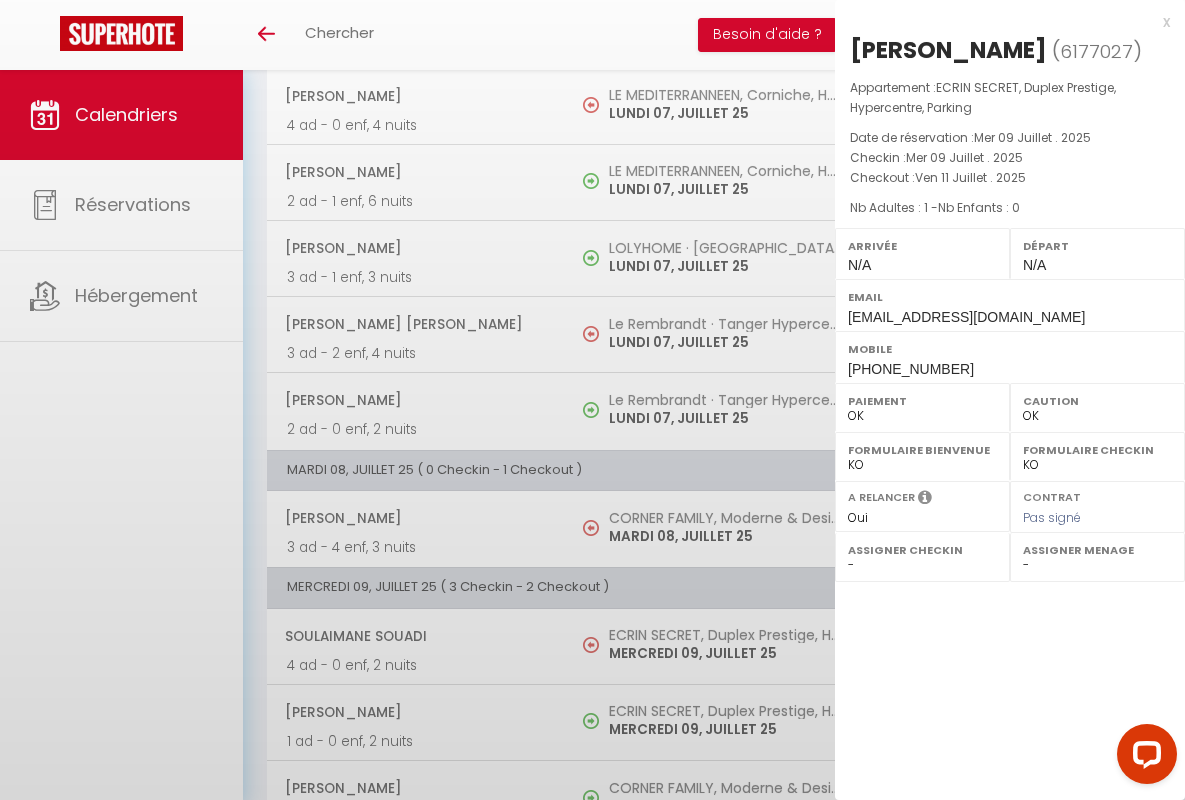 click on "x" at bounding box center [1002, 22] 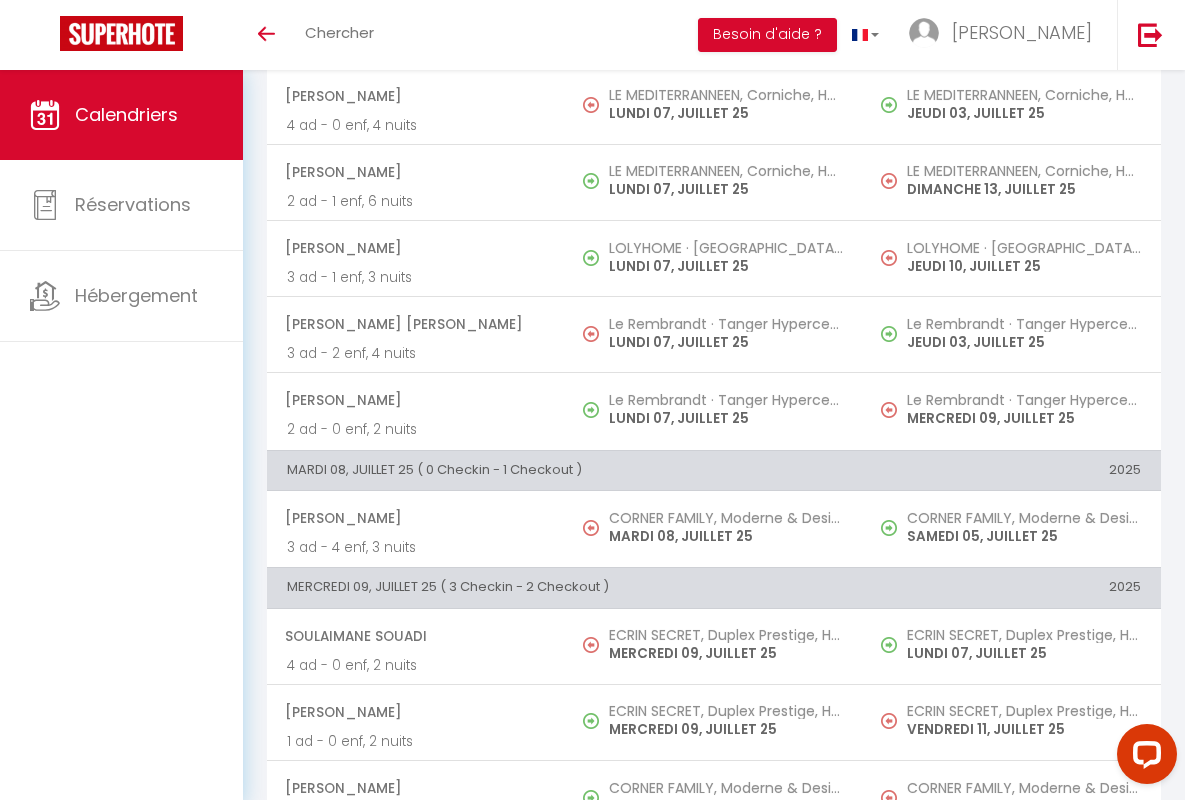 scroll, scrollTop: 456, scrollLeft: 0, axis: vertical 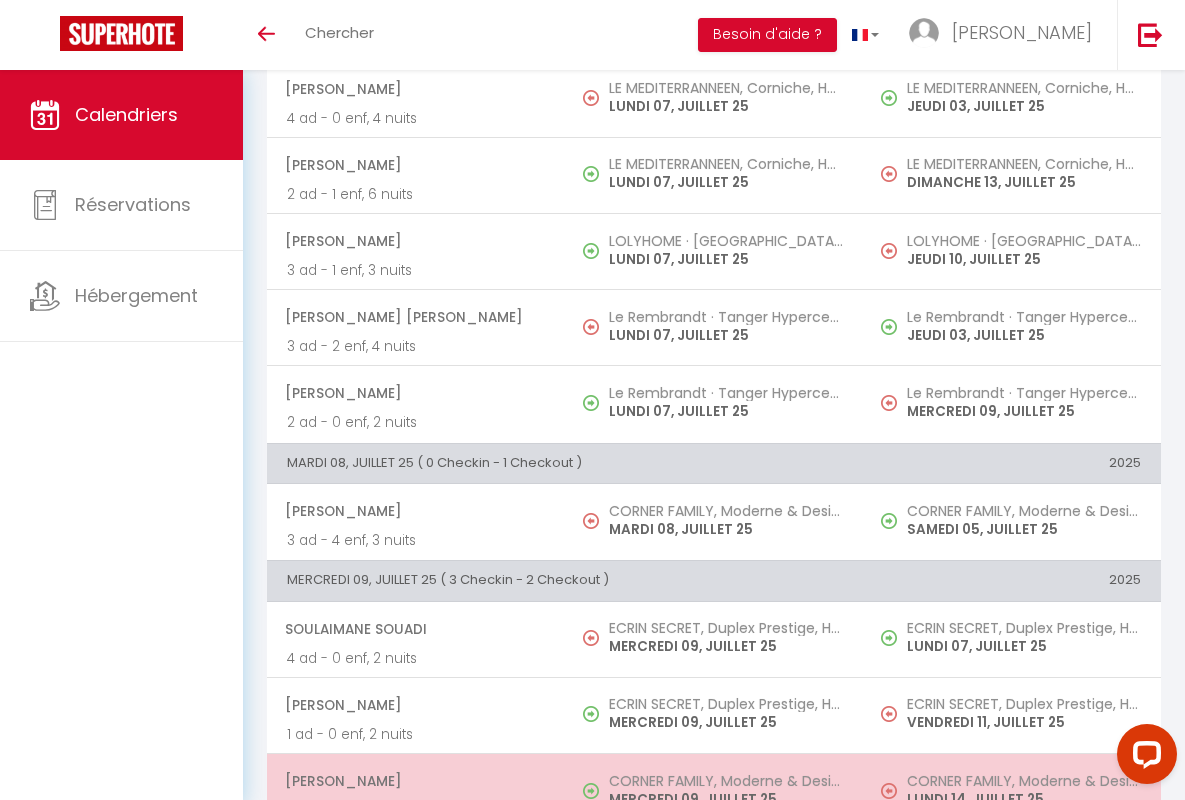 click on "[PERSON_NAME]" at bounding box center (415, 781) 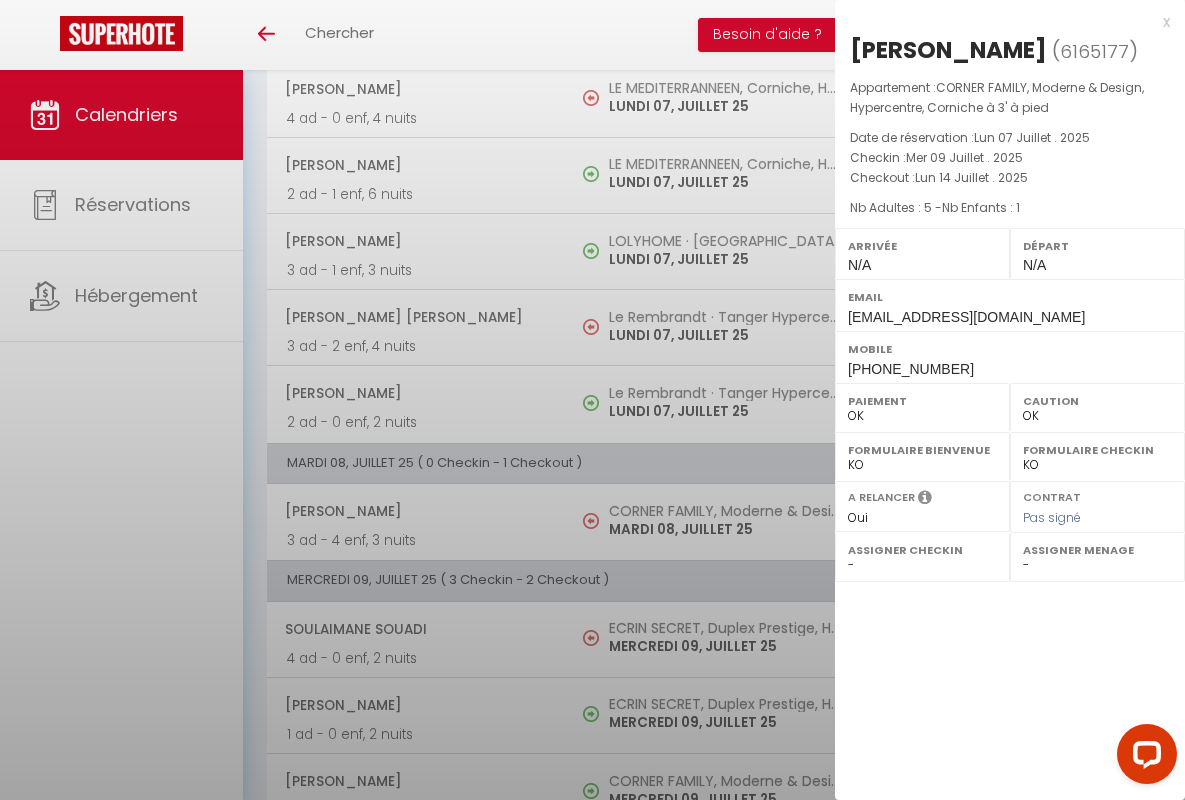 click on "x" at bounding box center [1002, 22] 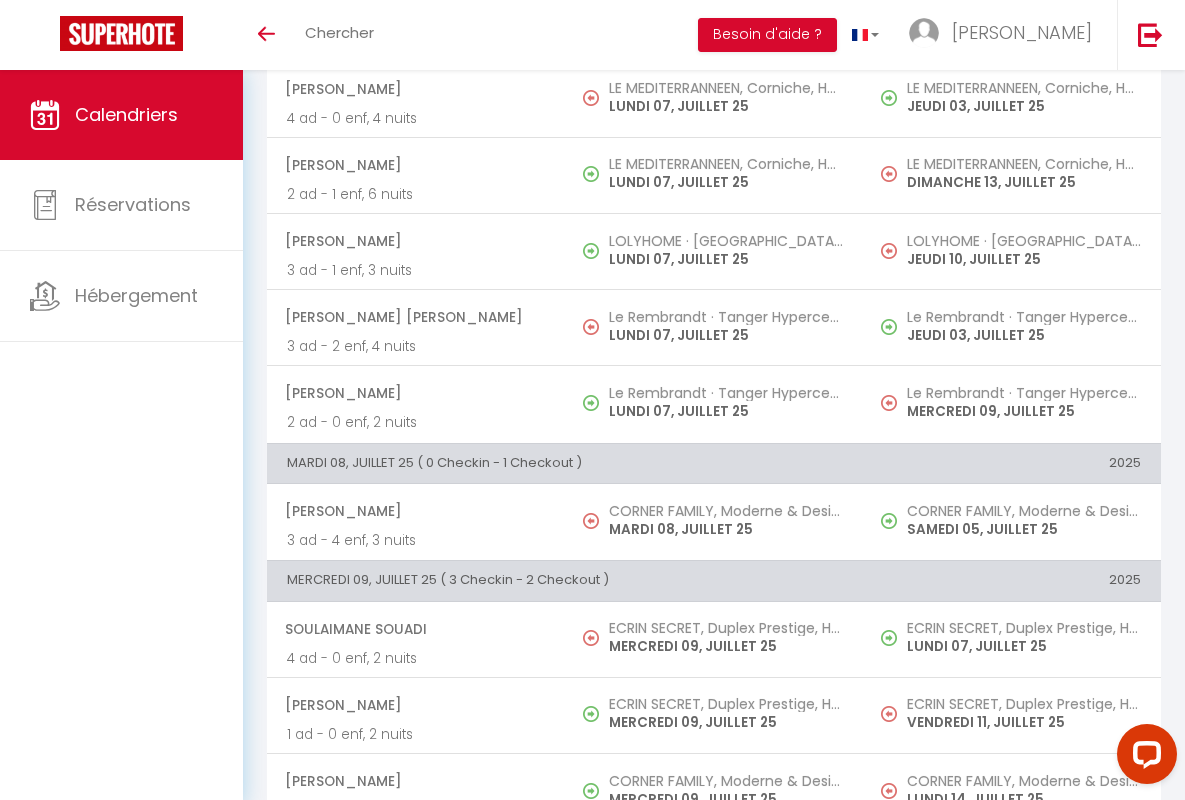 scroll, scrollTop: 913, scrollLeft: 0, axis: vertical 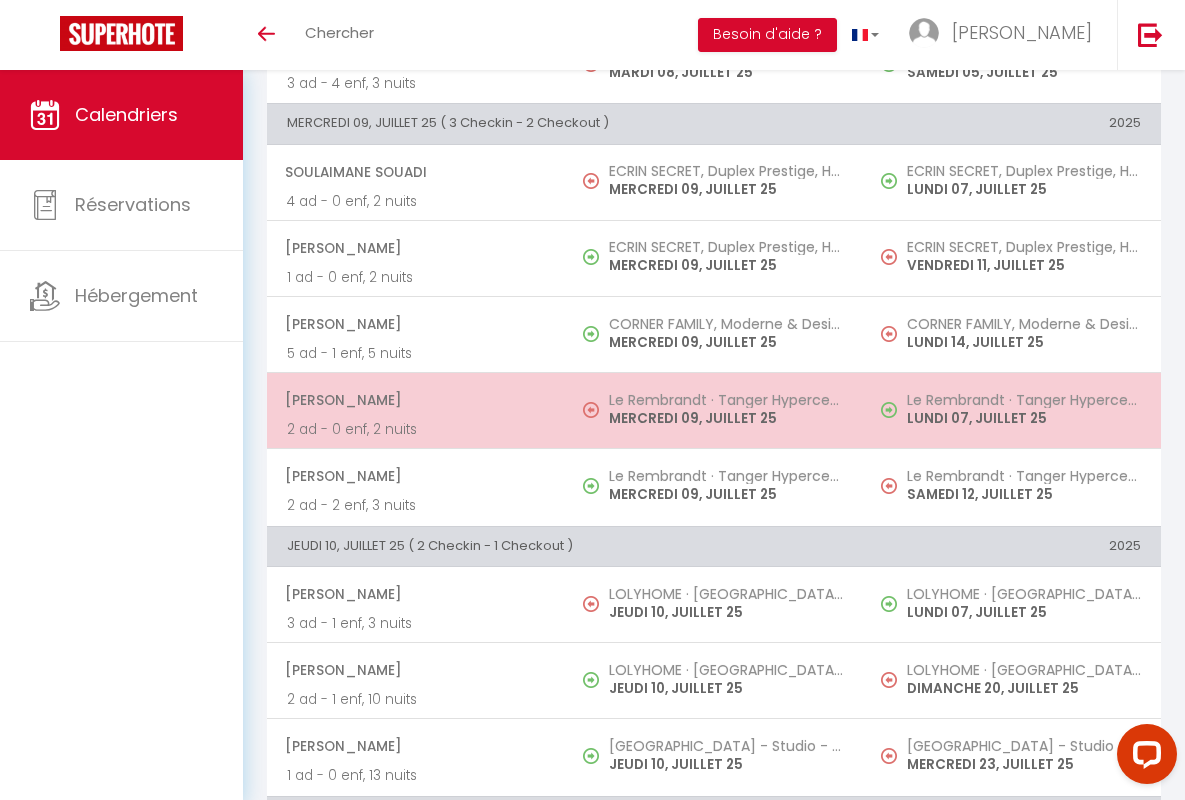 click on "[PERSON_NAME]" at bounding box center (415, 400) 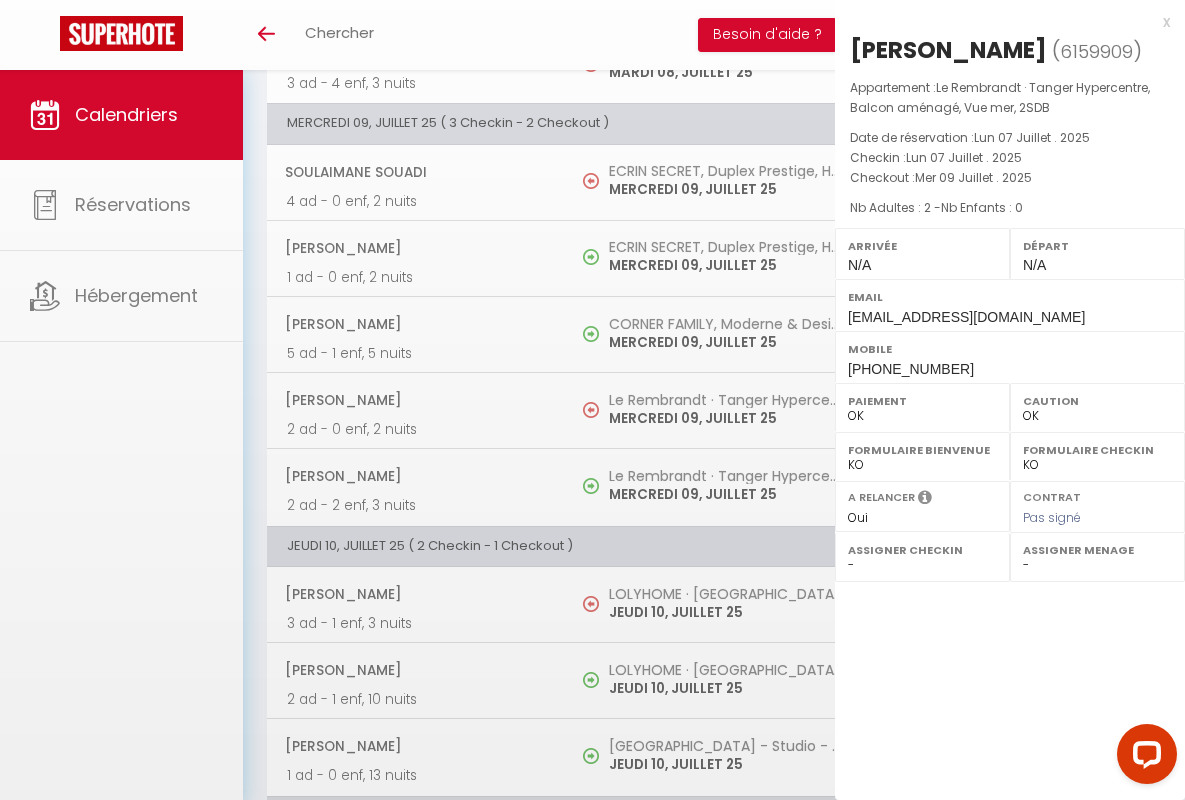 click on "x" at bounding box center [1002, 22] 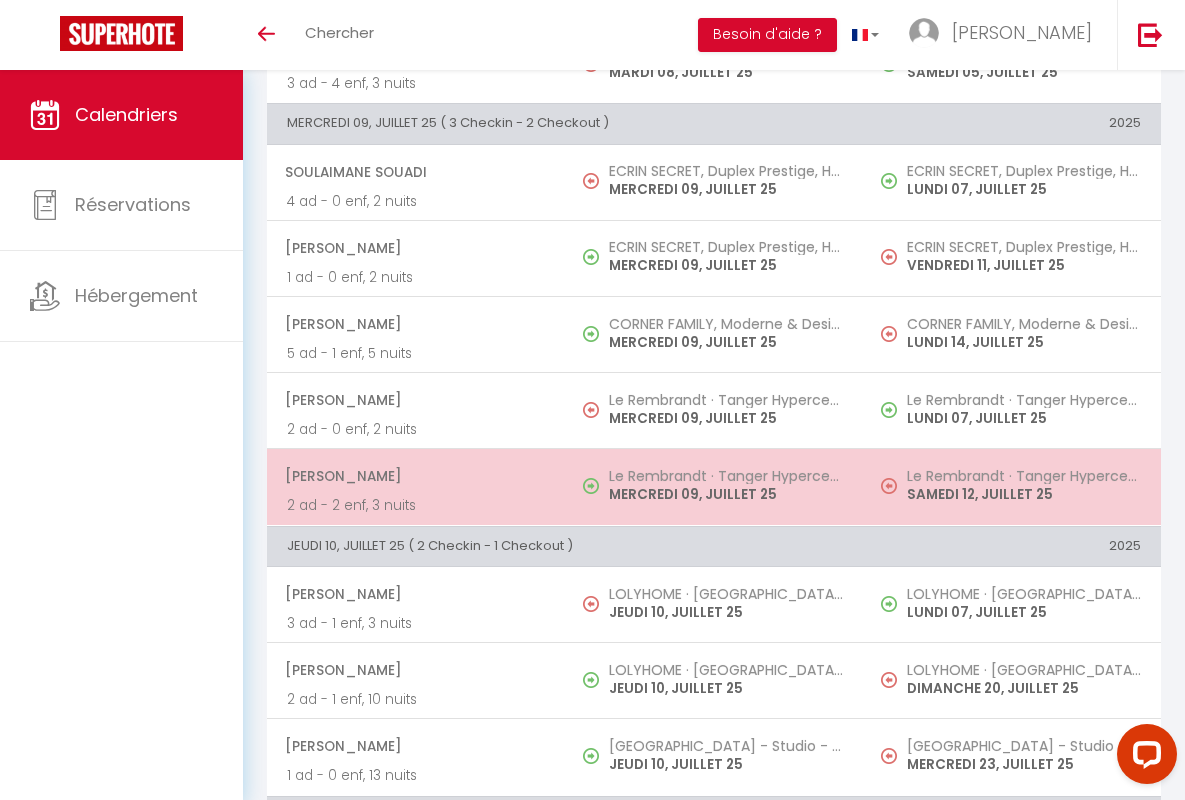 click on "[PERSON_NAME]" at bounding box center [415, 476] 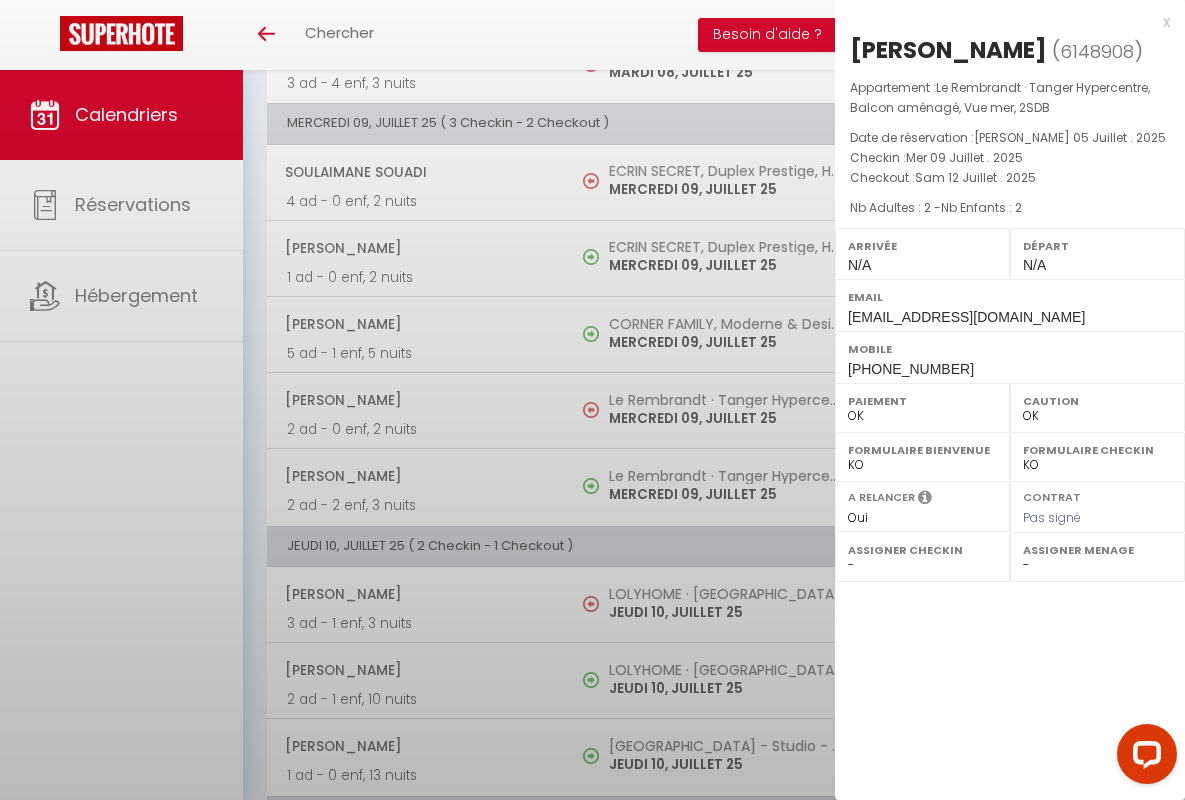 click on "x" at bounding box center (1002, 22) 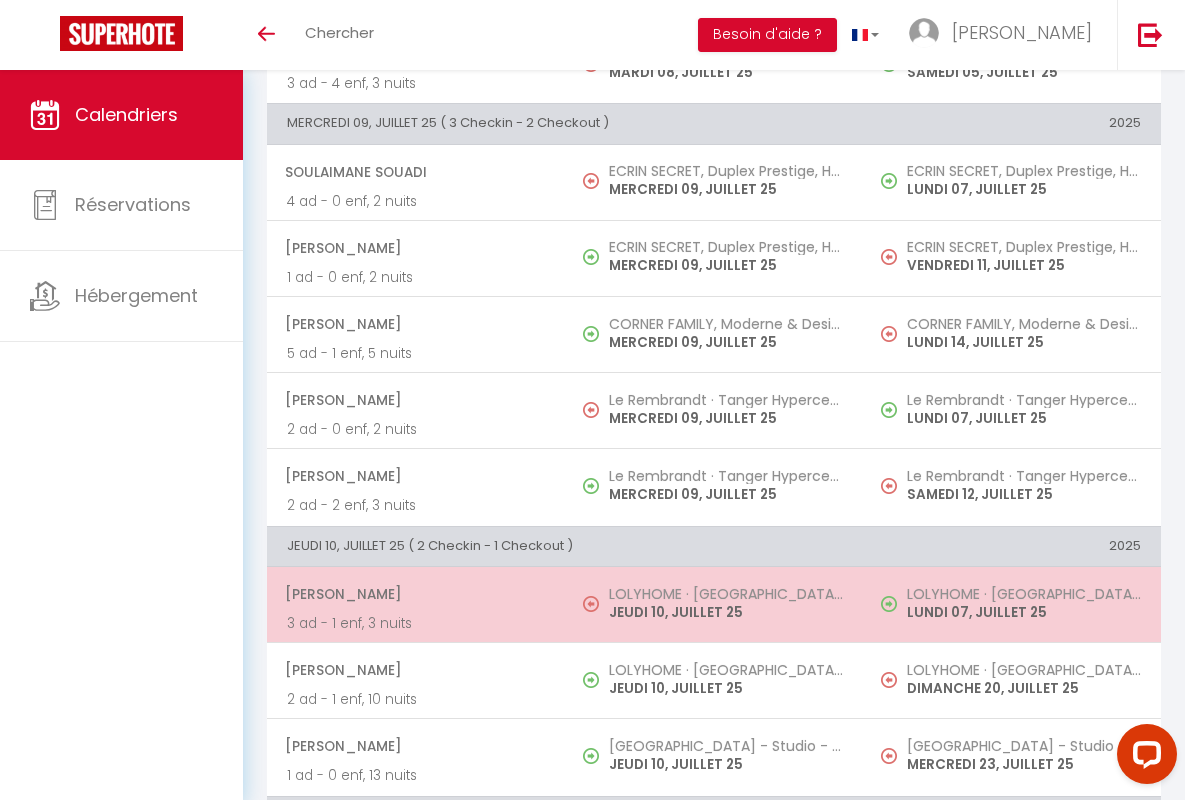 click on "[PERSON_NAME]" at bounding box center (415, 594) 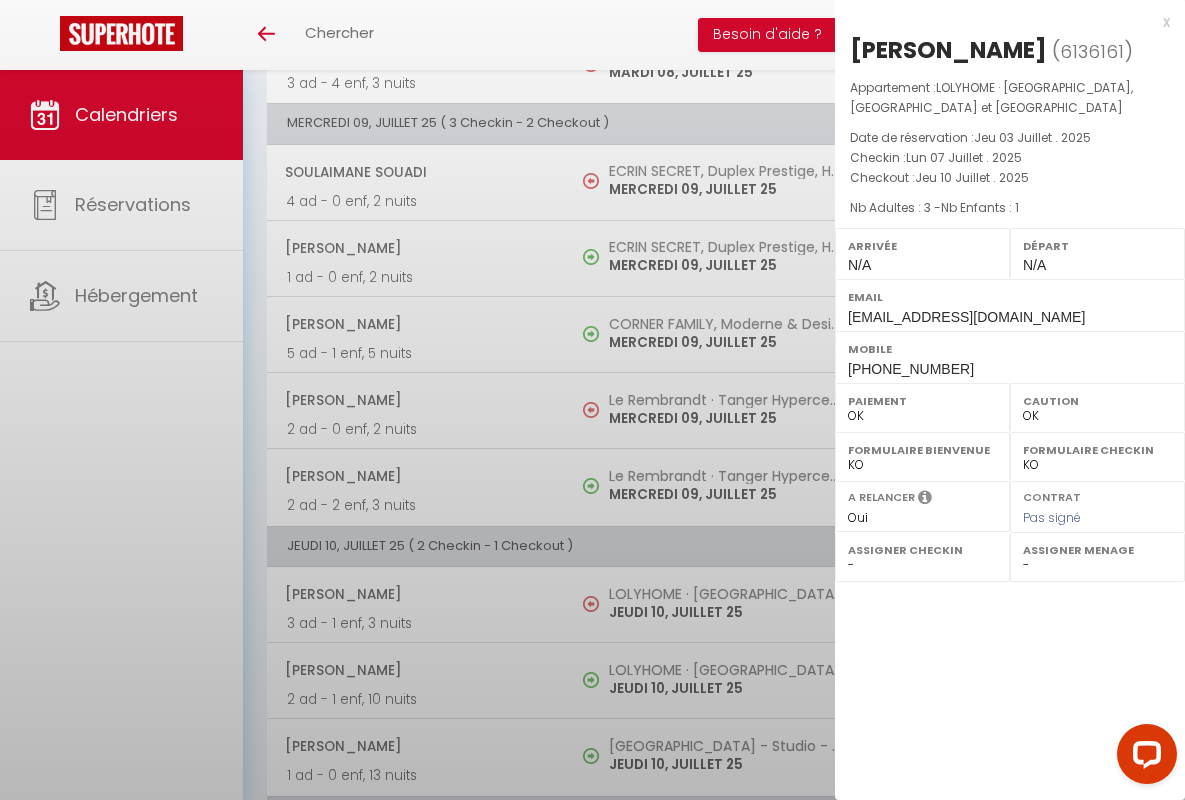 click on "x" at bounding box center [1002, 22] 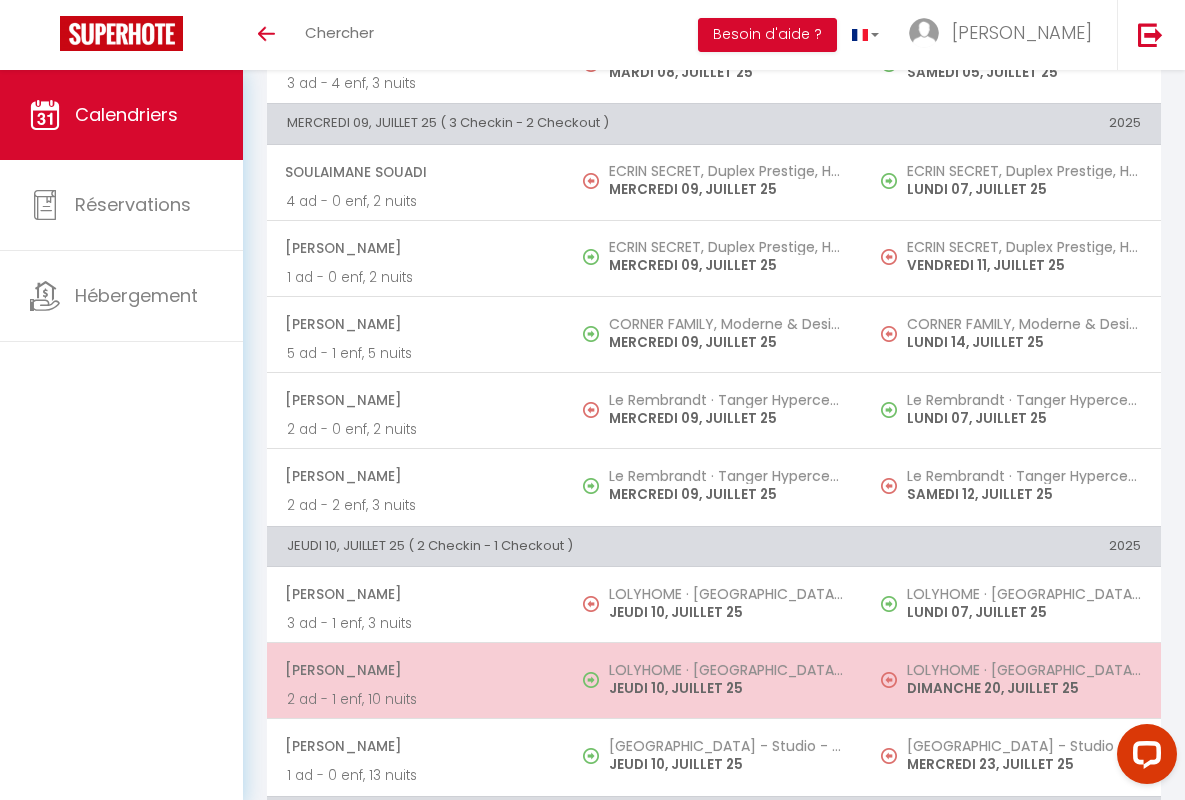 click on "[PERSON_NAME]" at bounding box center (415, 670) 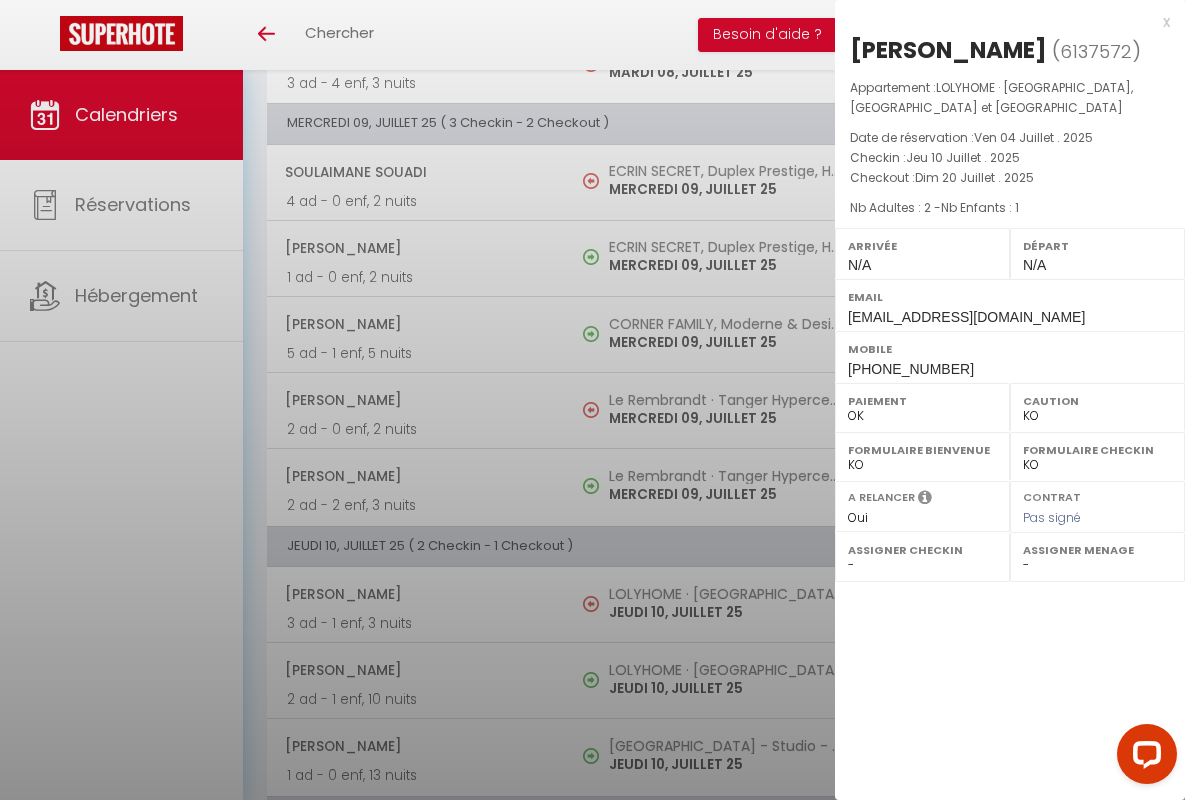 click on "x" at bounding box center [1002, 22] 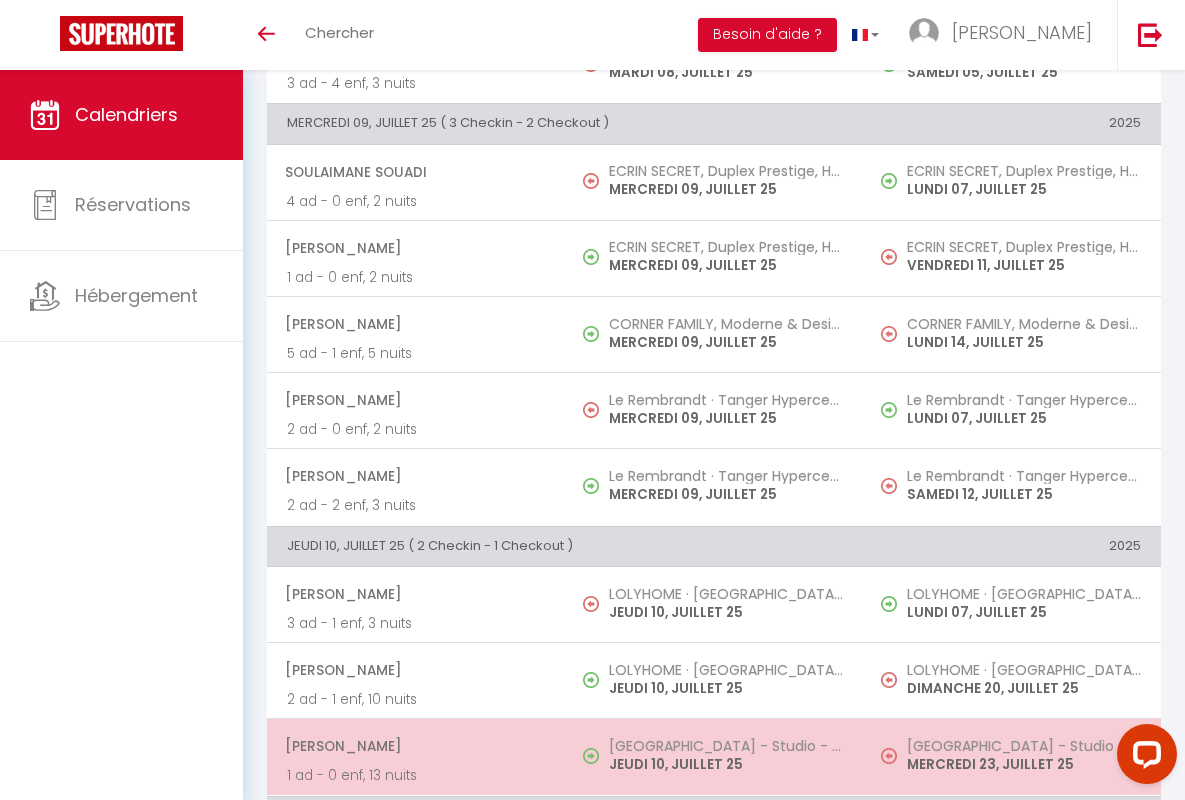click on "[PERSON_NAME]" at bounding box center (415, 746) 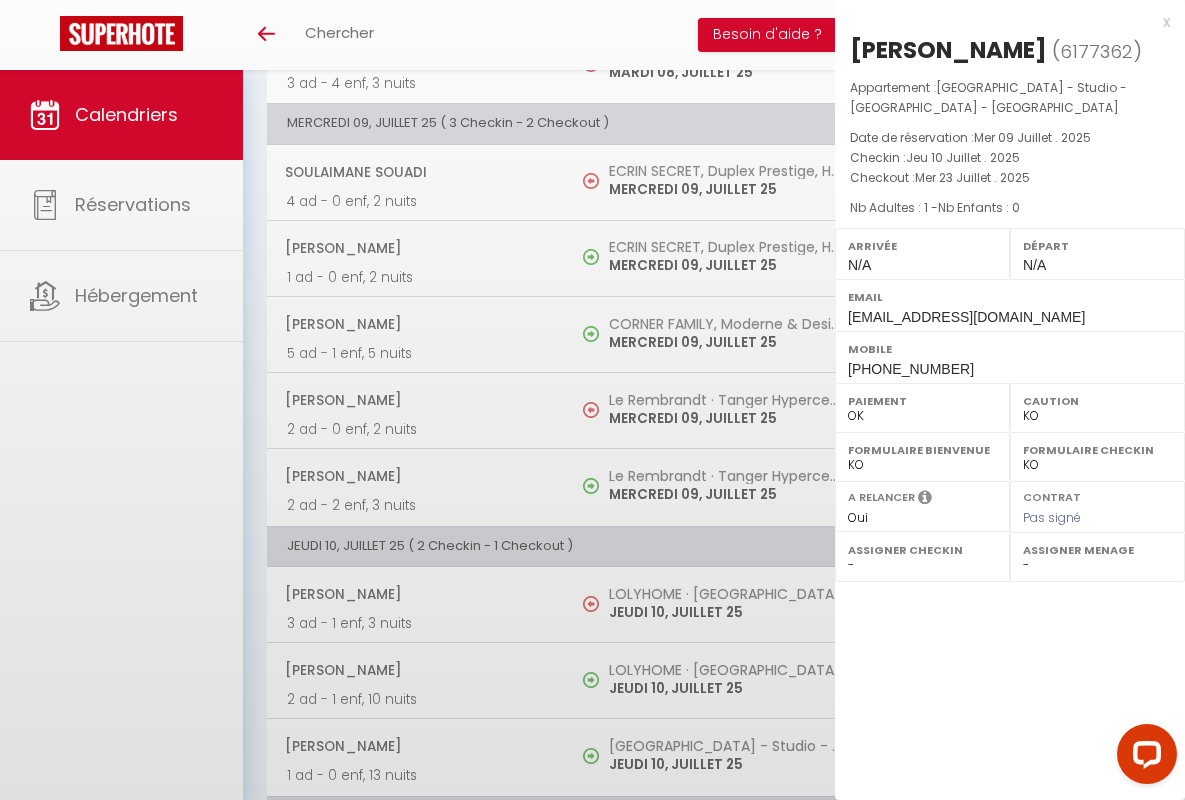 click on "x" at bounding box center [1002, 22] 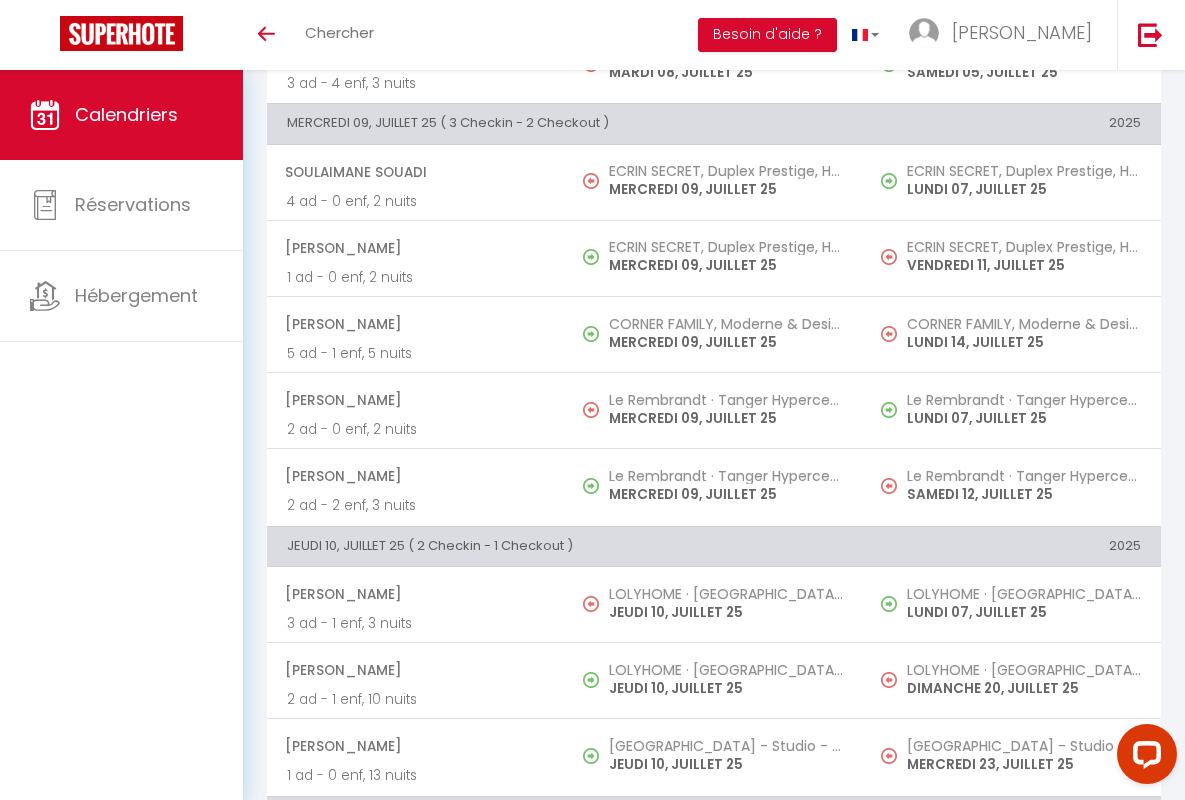 scroll, scrollTop: 1377, scrollLeft: 0, axis: vertical 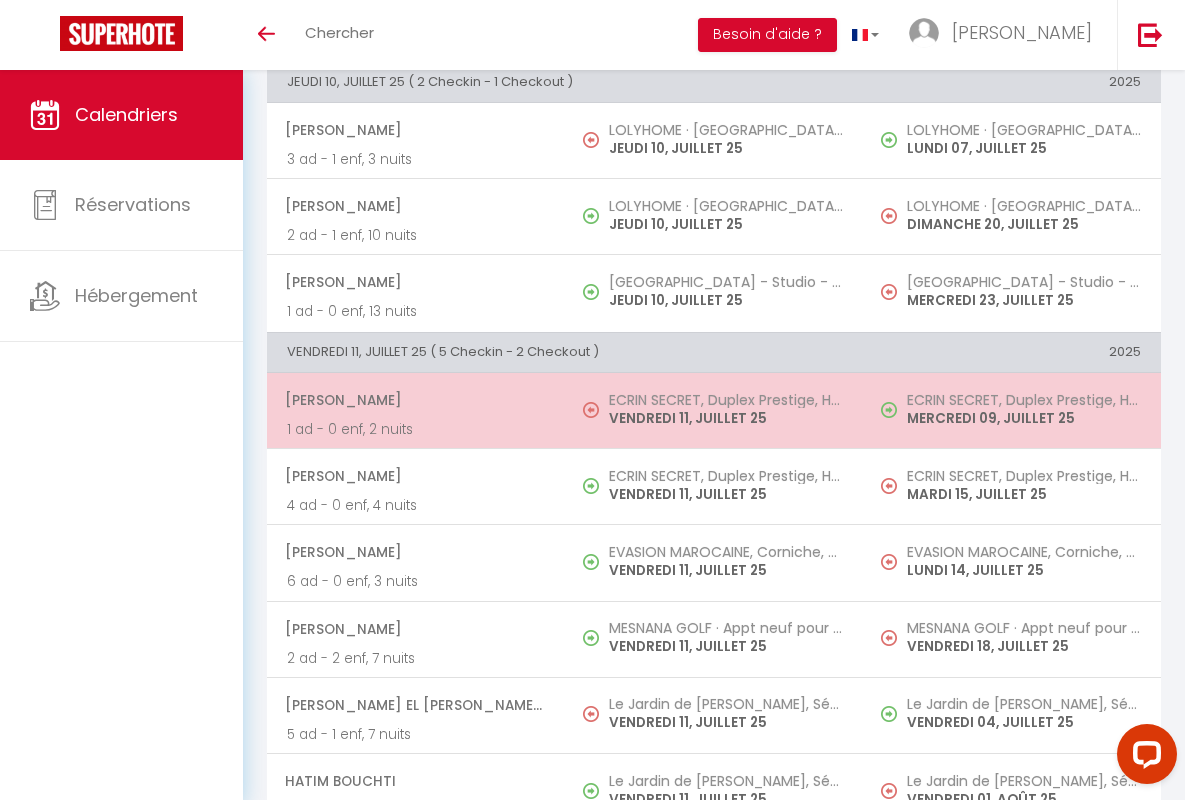 click on "[PERSON_NAME]" at bounding box center (415, 400) 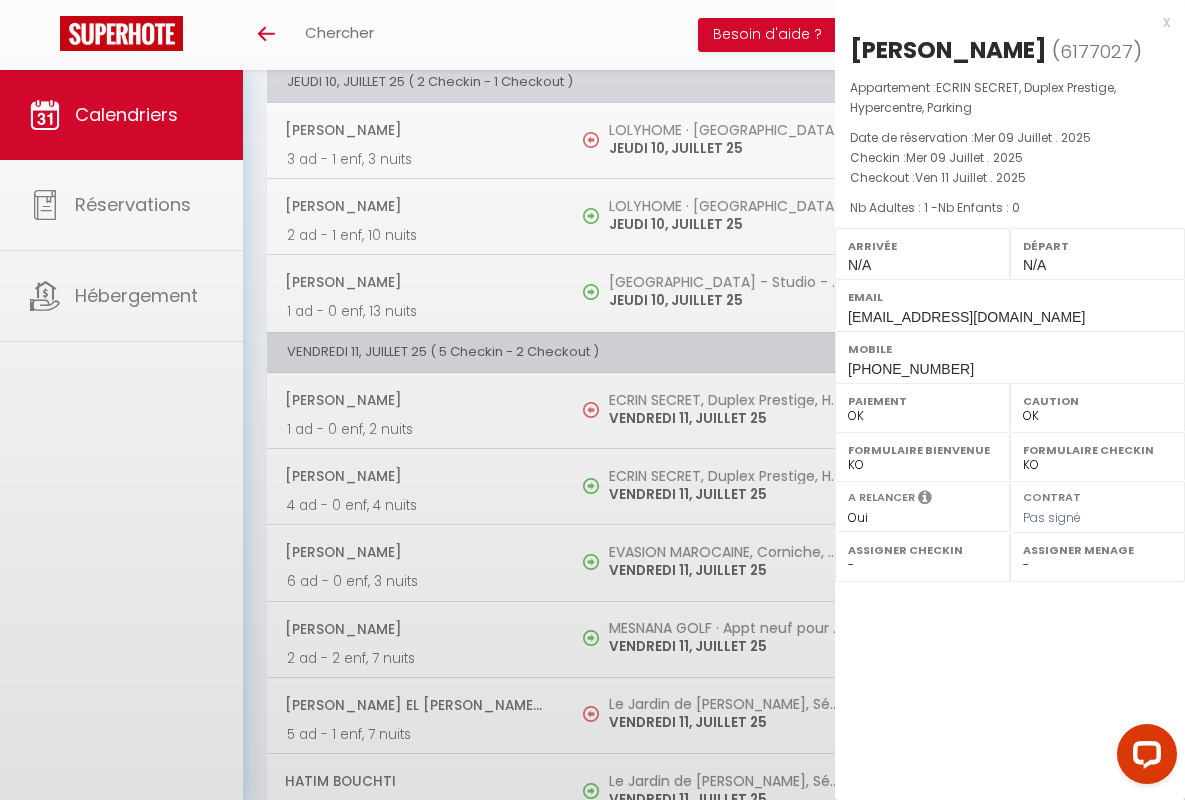 click on "x" at bounding box center (1002, 22) 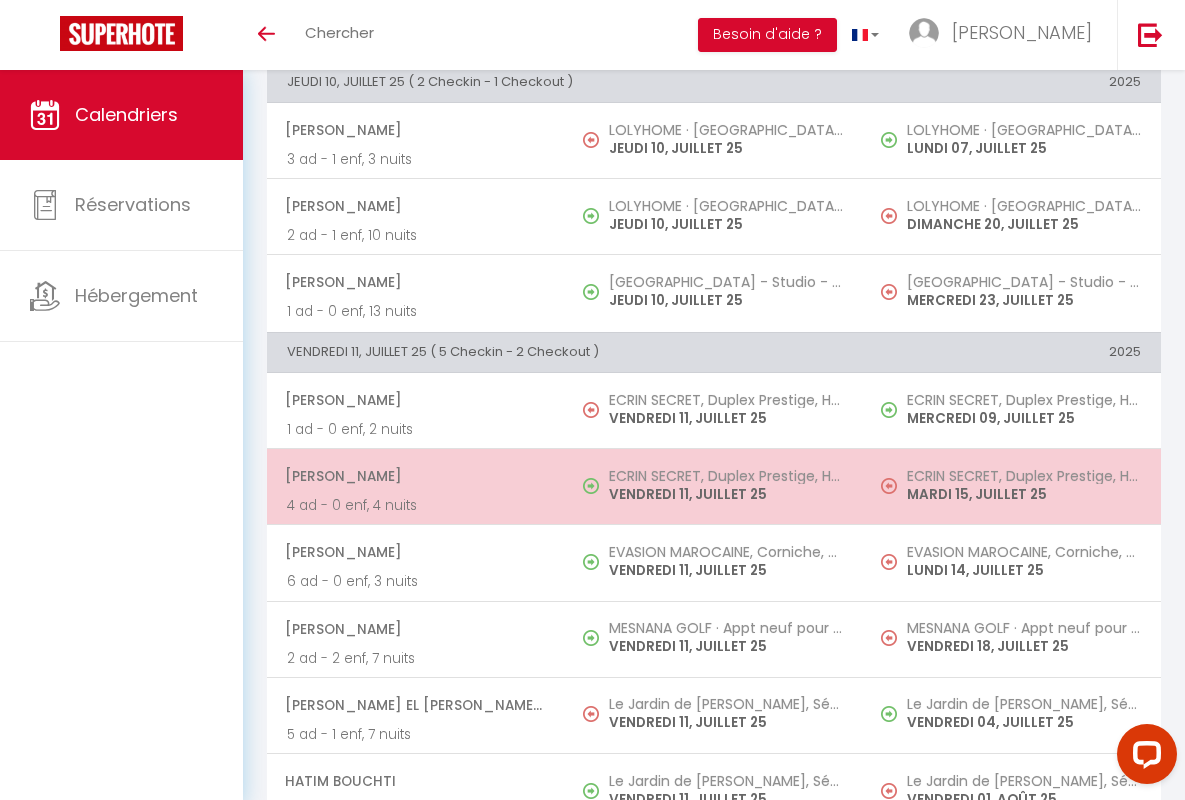 click on "[PERSON_NAME]" at bounding box center [415, 476] 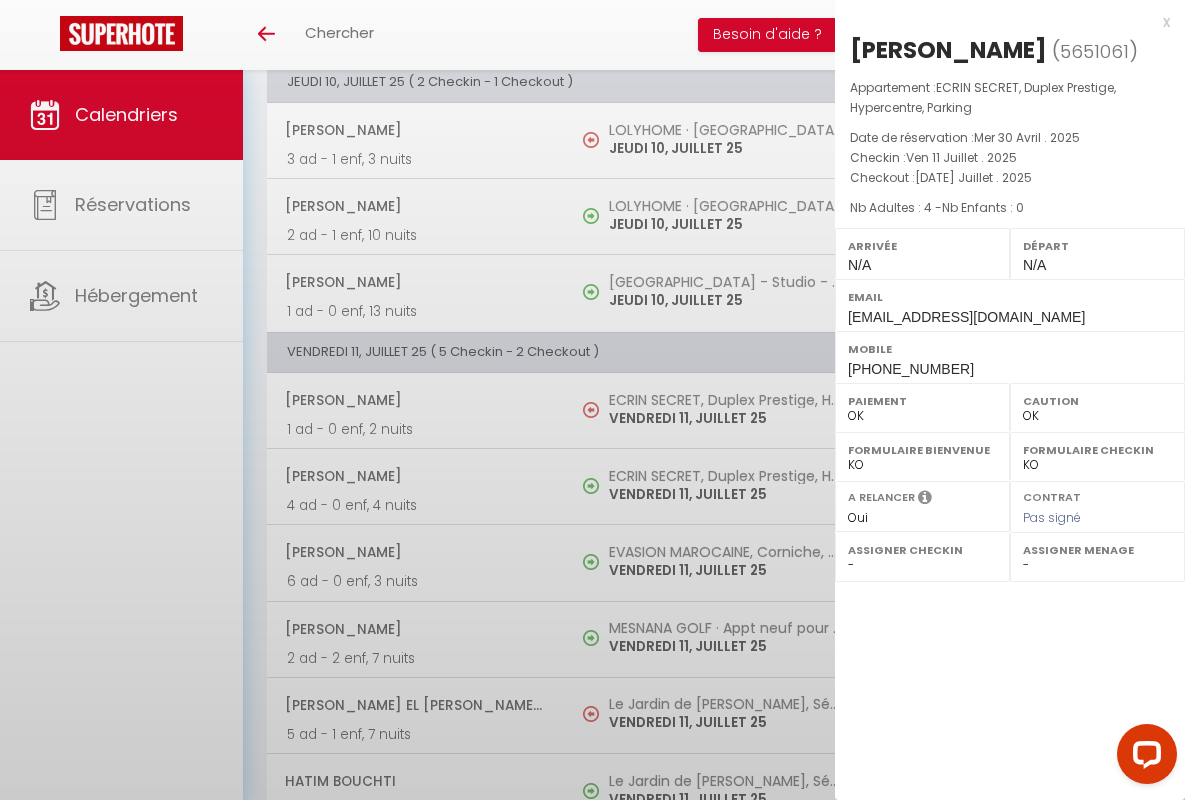 click on "x" at bounding box center (1002, 22) 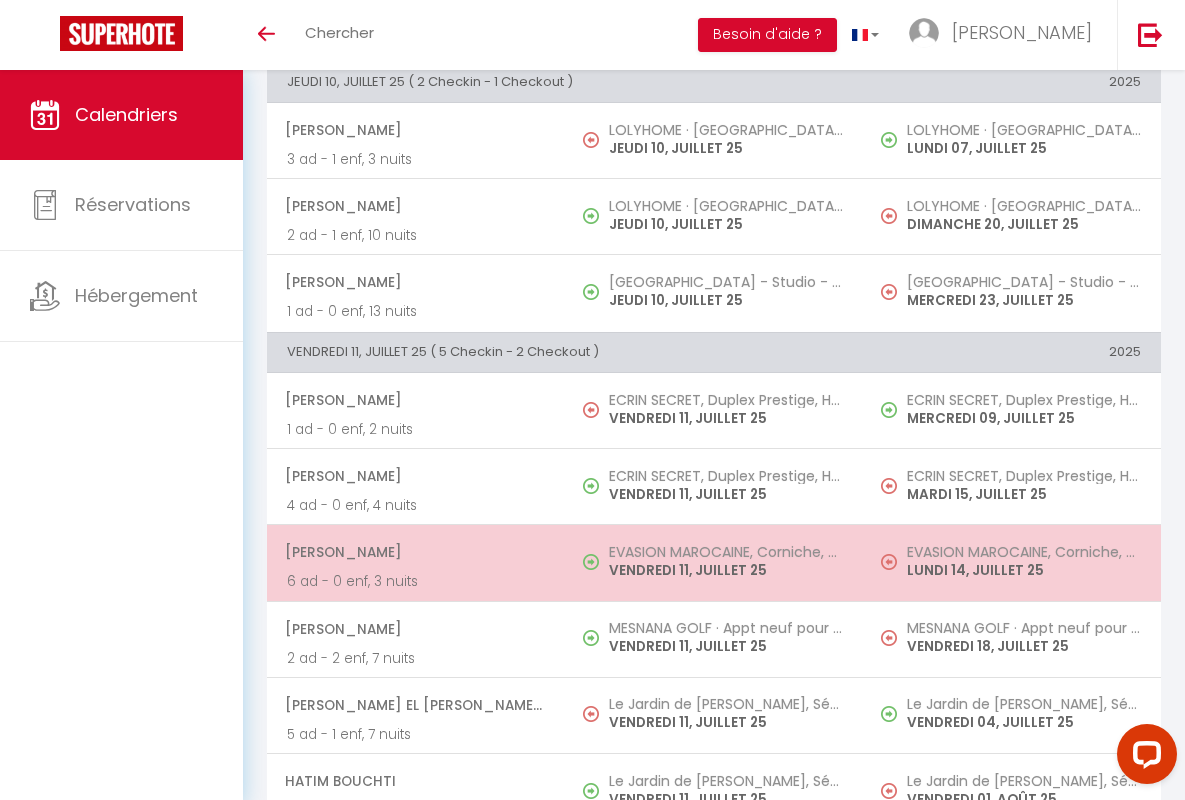 click on "[PERSON_NAME]" at bounding box center (415, 552) 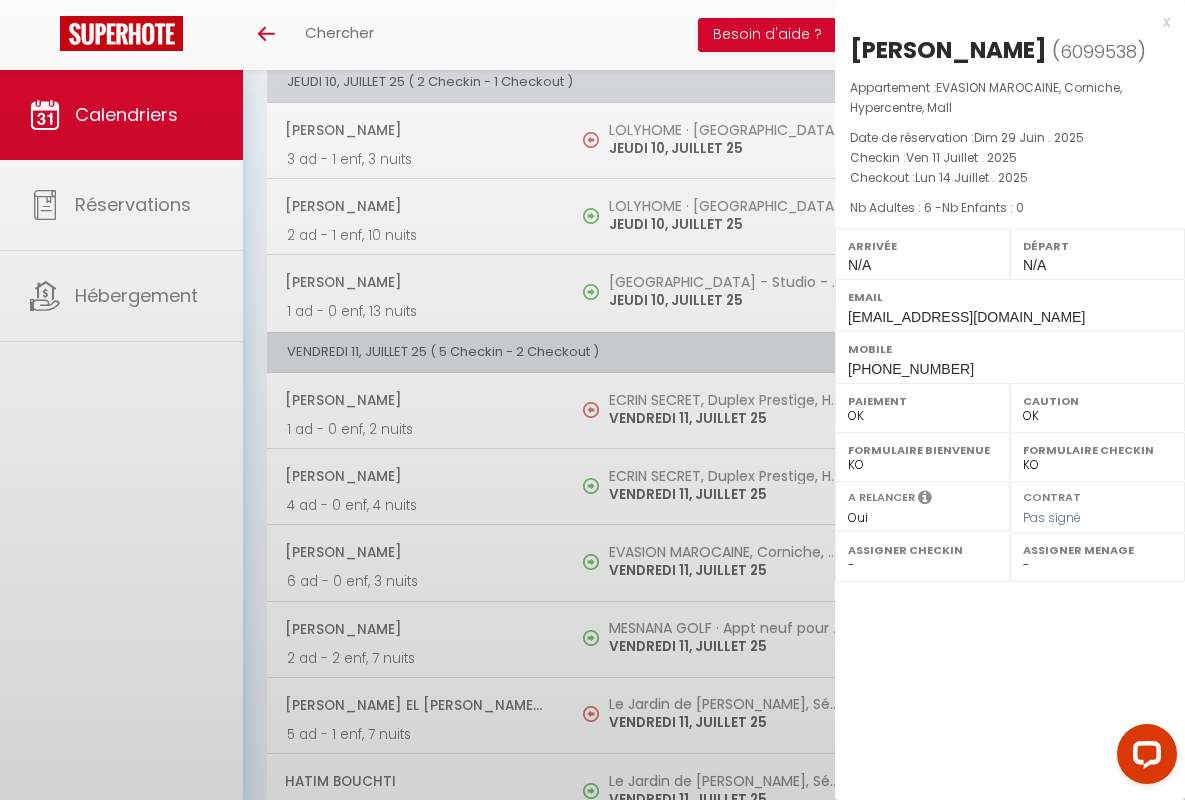 click on "x" at bounding box center (1002, 22) 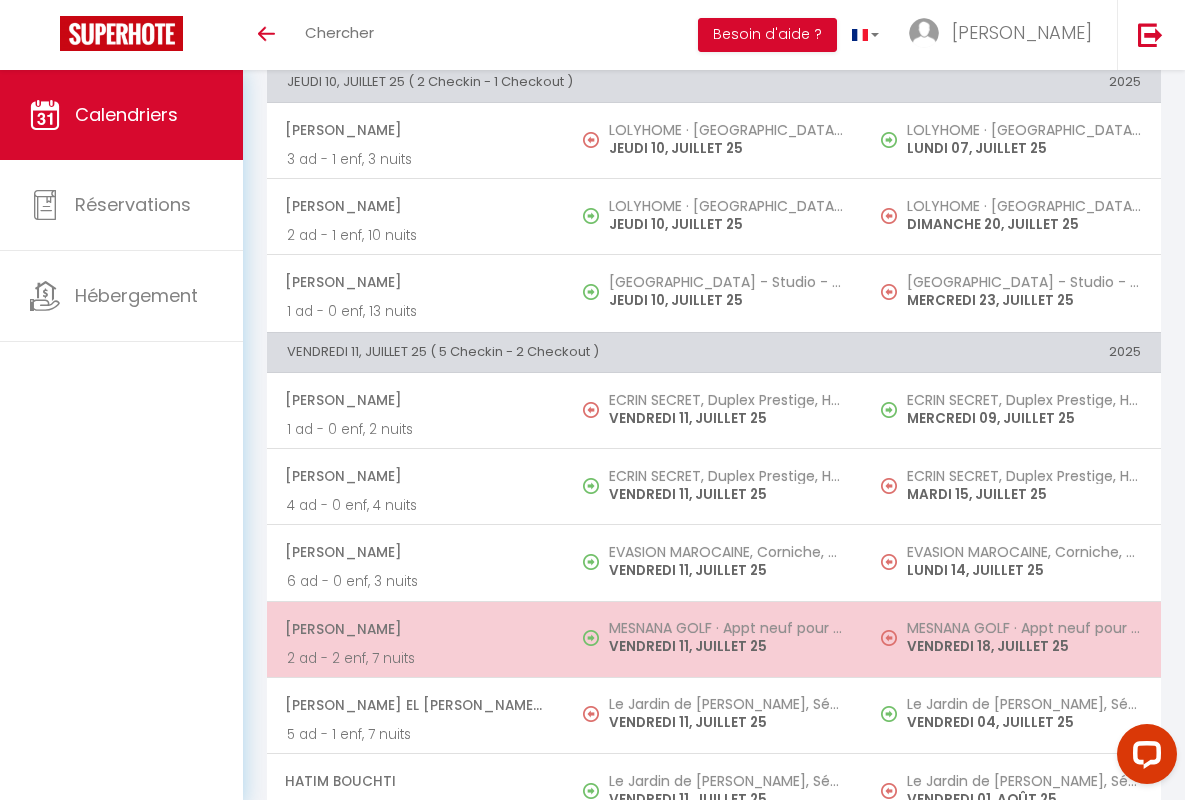 click on "[PERSON_NAME]" at bounding box center (415, 629) 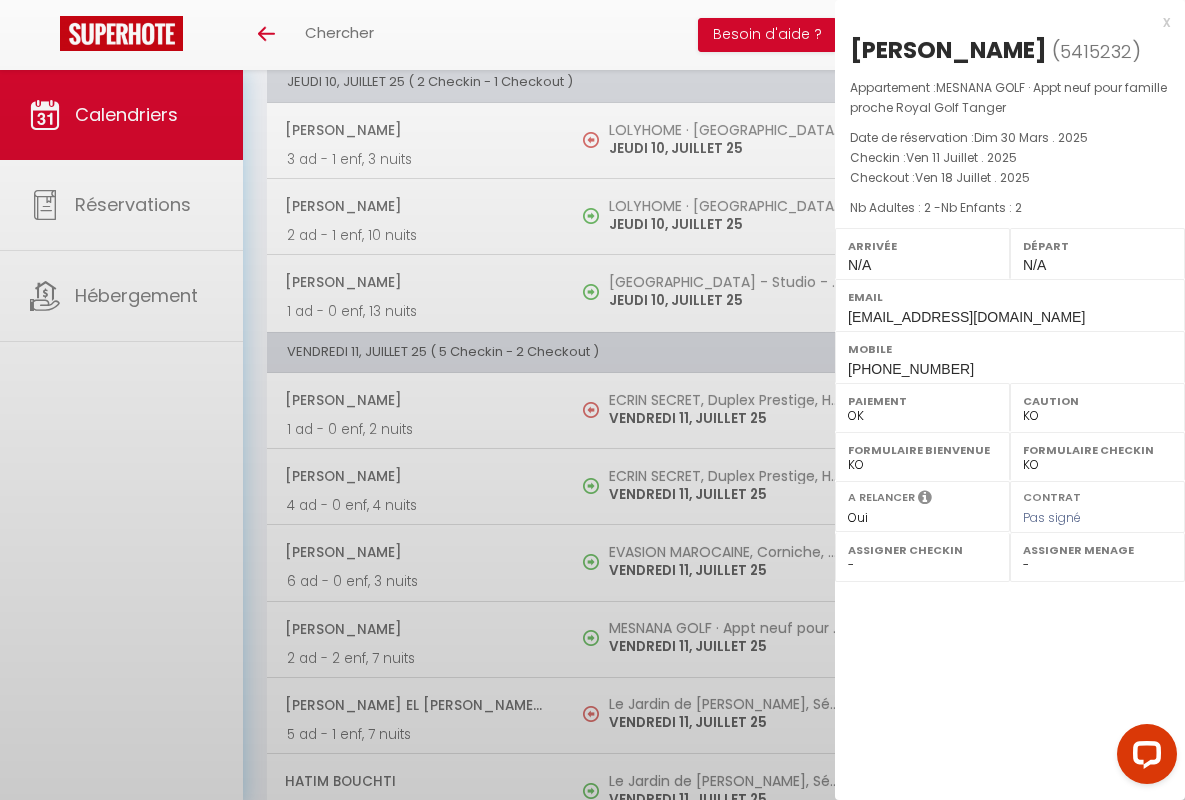 click on "x" at bounding box center (1002, 22) 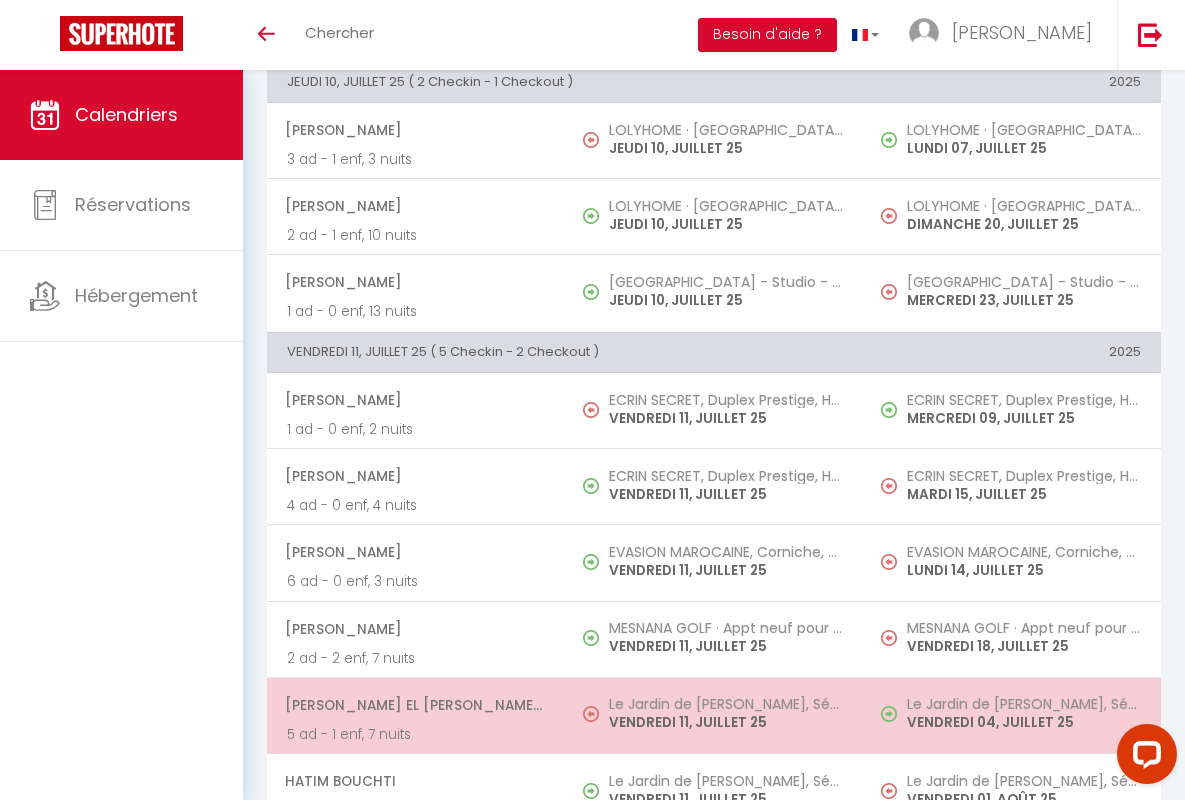 click on "[PERSON_NAME] El [PERSON_NAME] Serroukh" at bounding box center [415, 705] 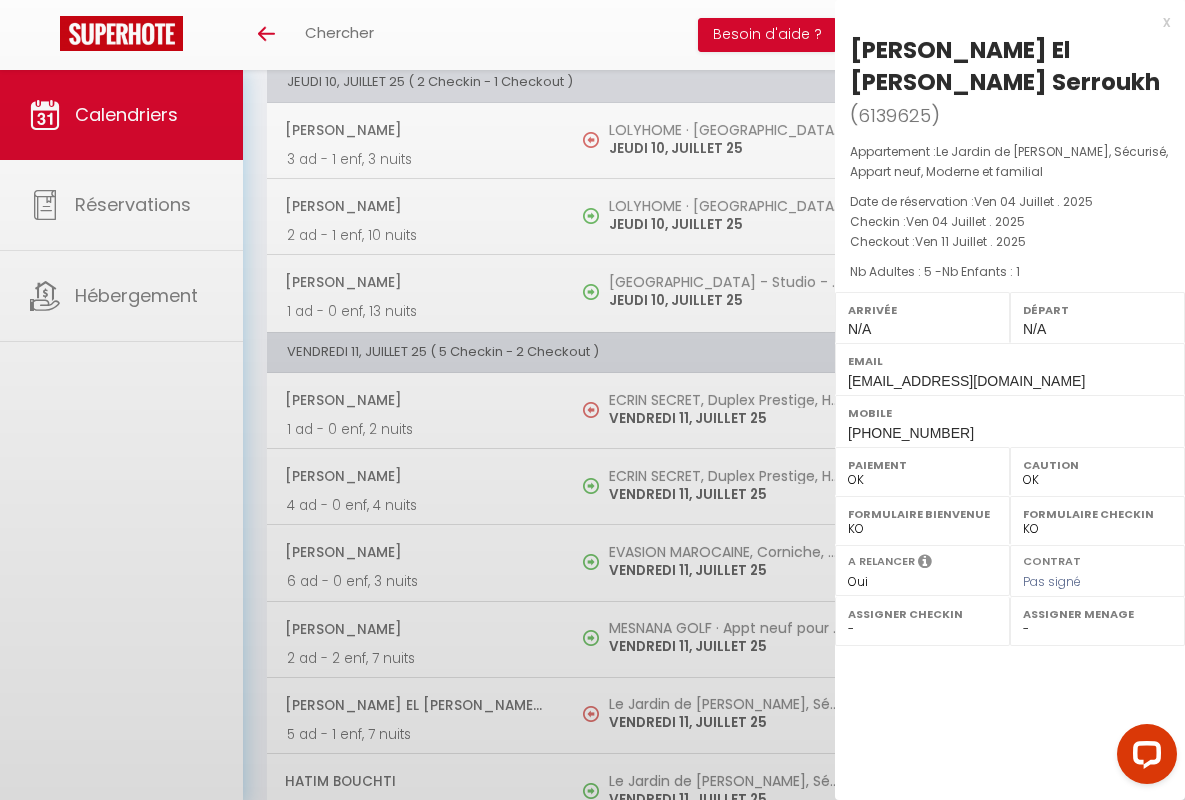 click on "x" at bounding box center [1002, 22] 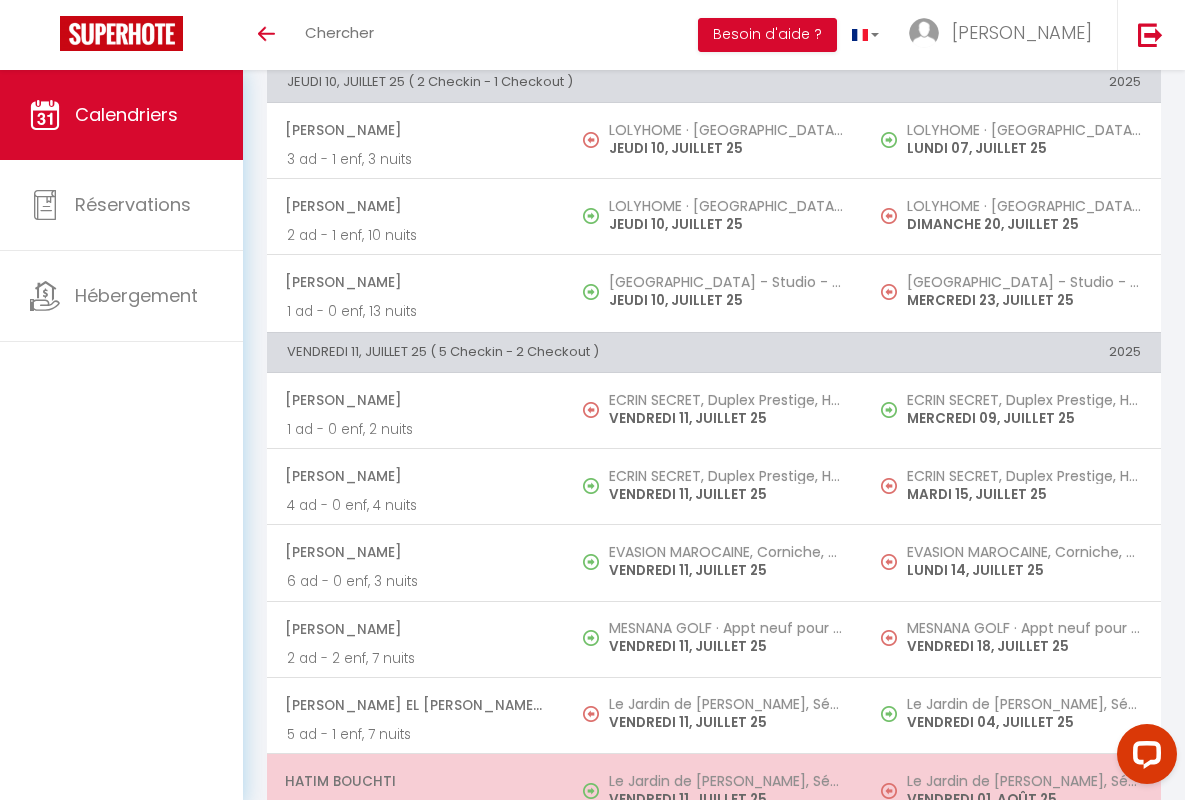 click on "Hatim Bouchti" at bounding box center [415, 781] 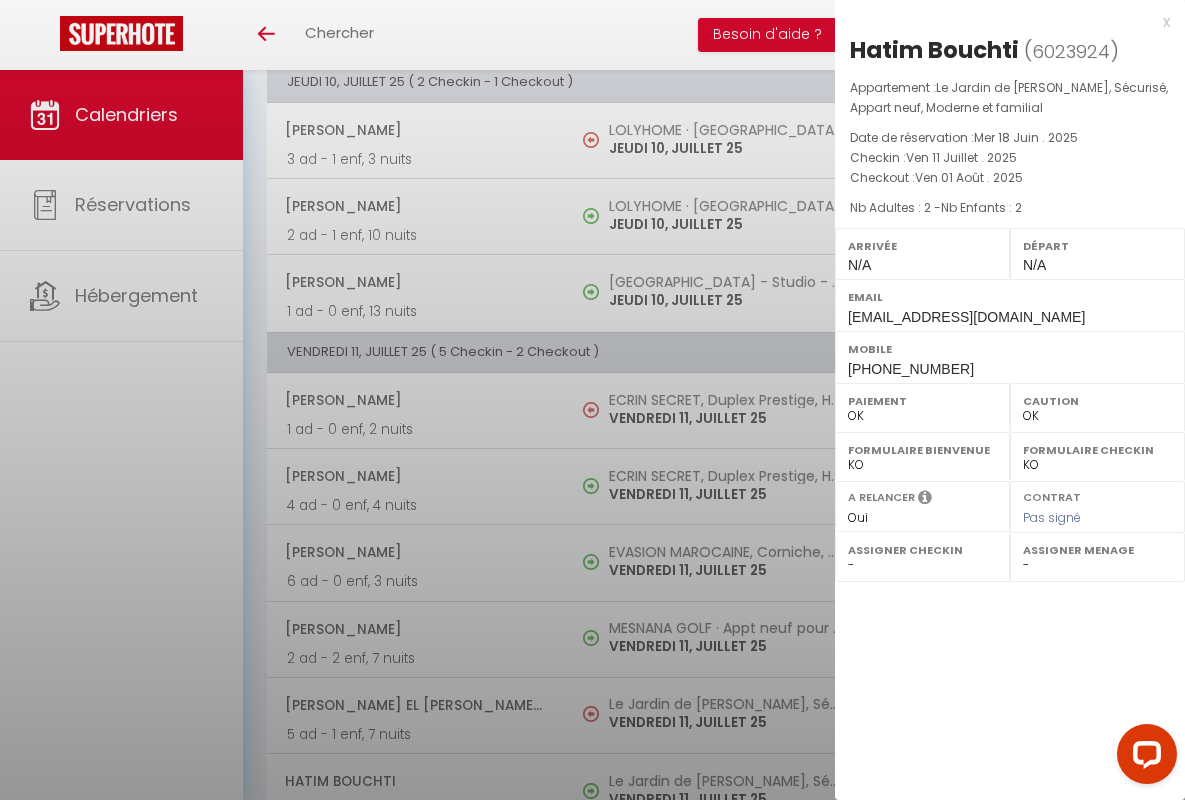 click on "x" at bounding box center [1002, 22] 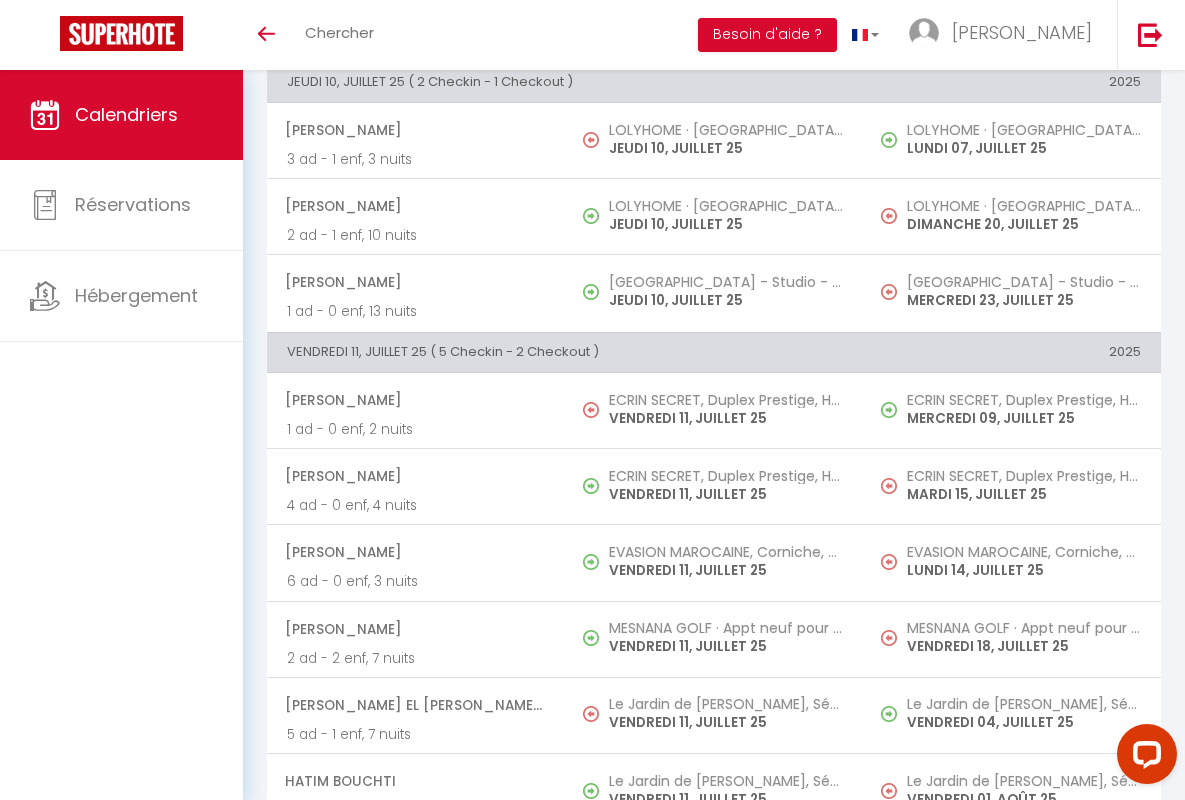 scroll, scrollTop: 1834, scrollLeft: 0, axis: vertical 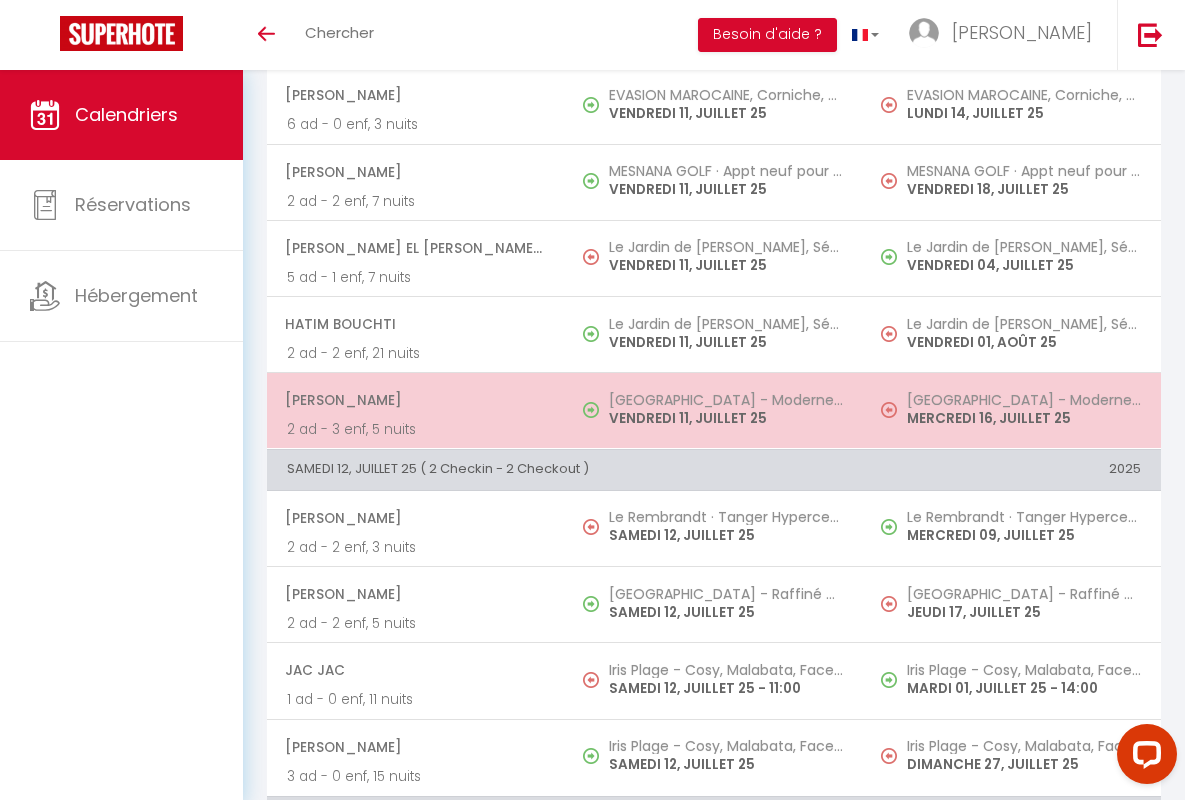 click on "[PERSON_NAME]" at bounding box center (415, 400) 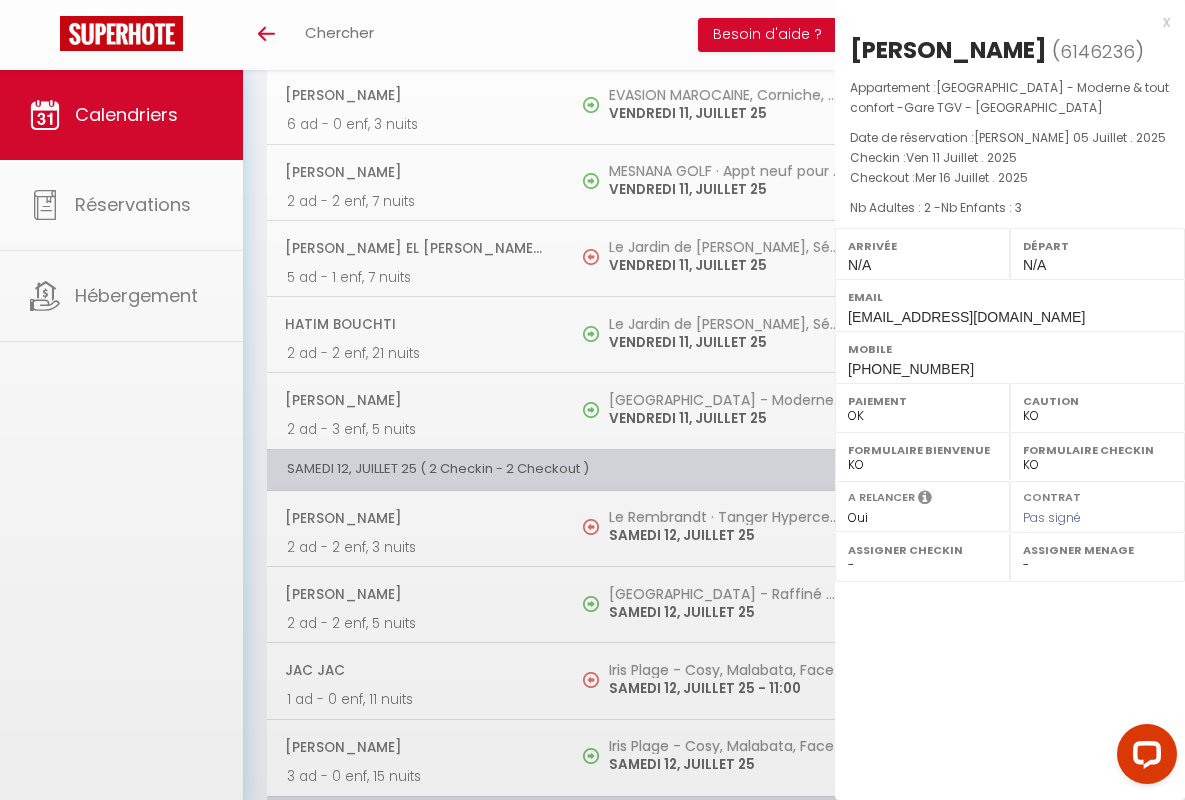 click on "x" at bounding box center [1002, 22] 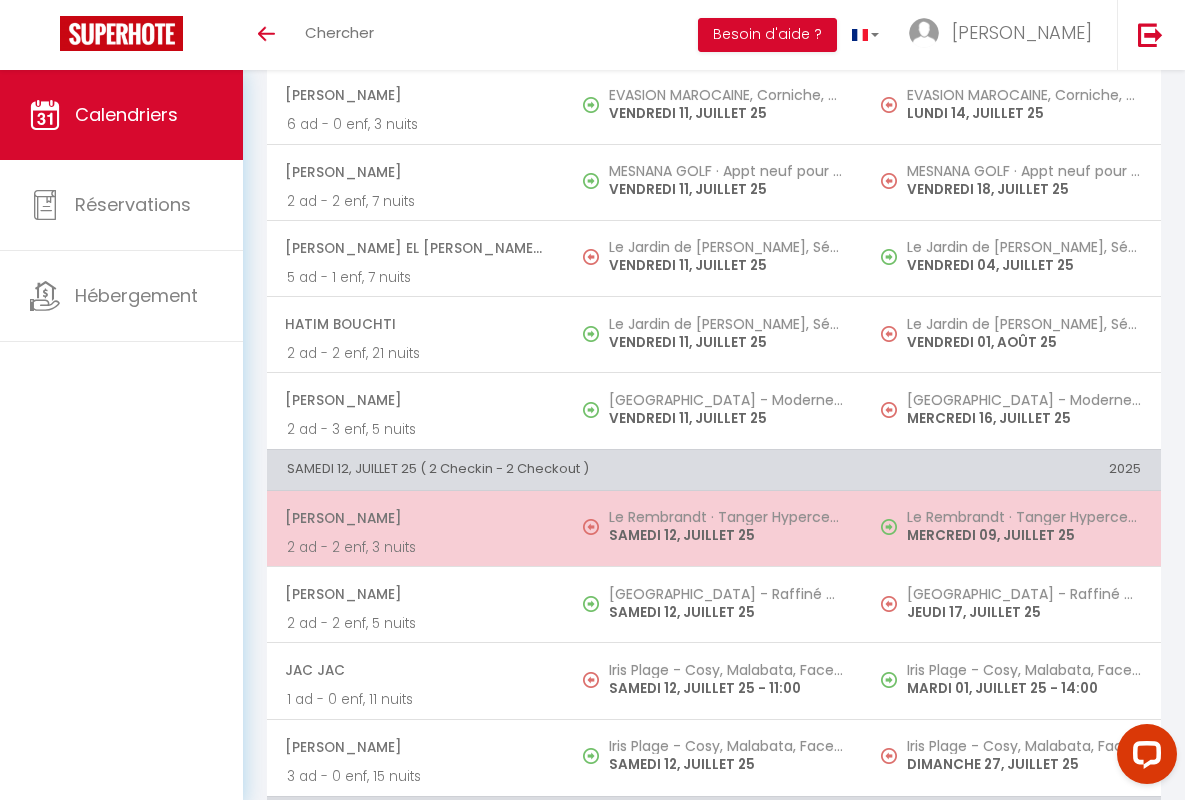click on "[PERSON_NAME]" at bounding box center [415, 518] 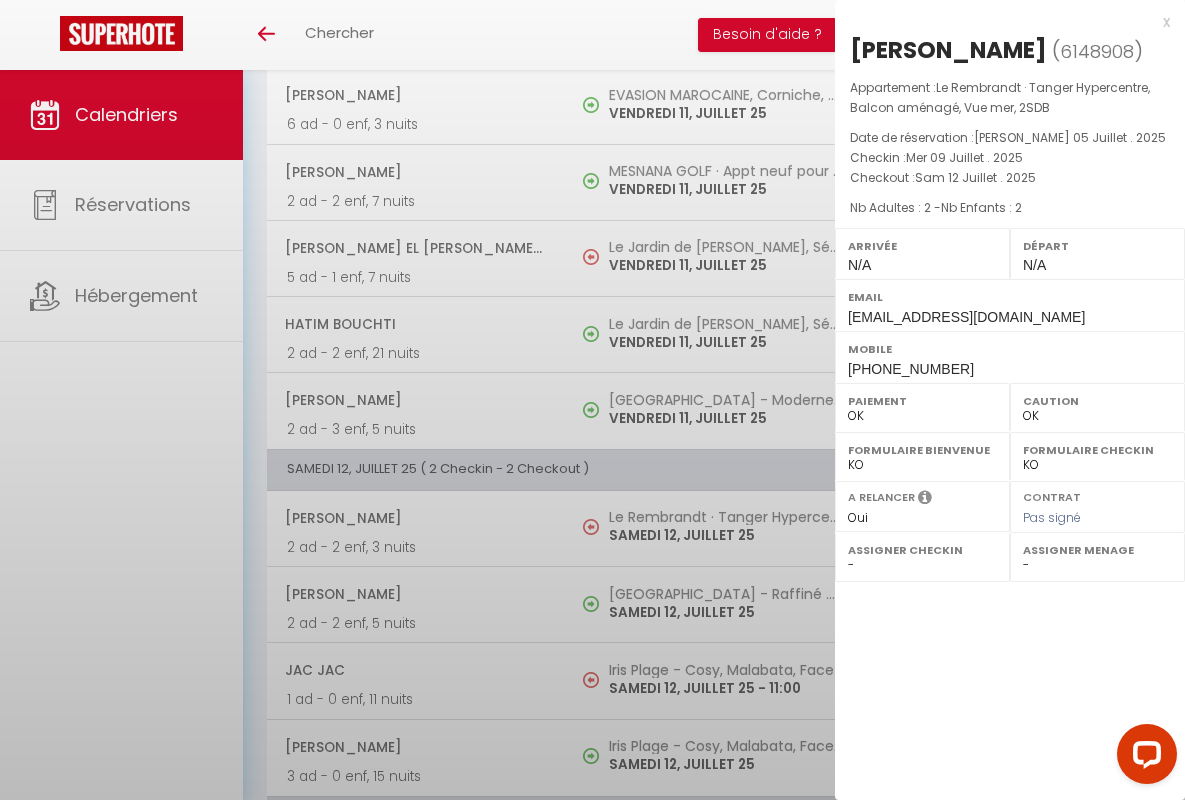 click on "x" at bounding box center [1002, 22] 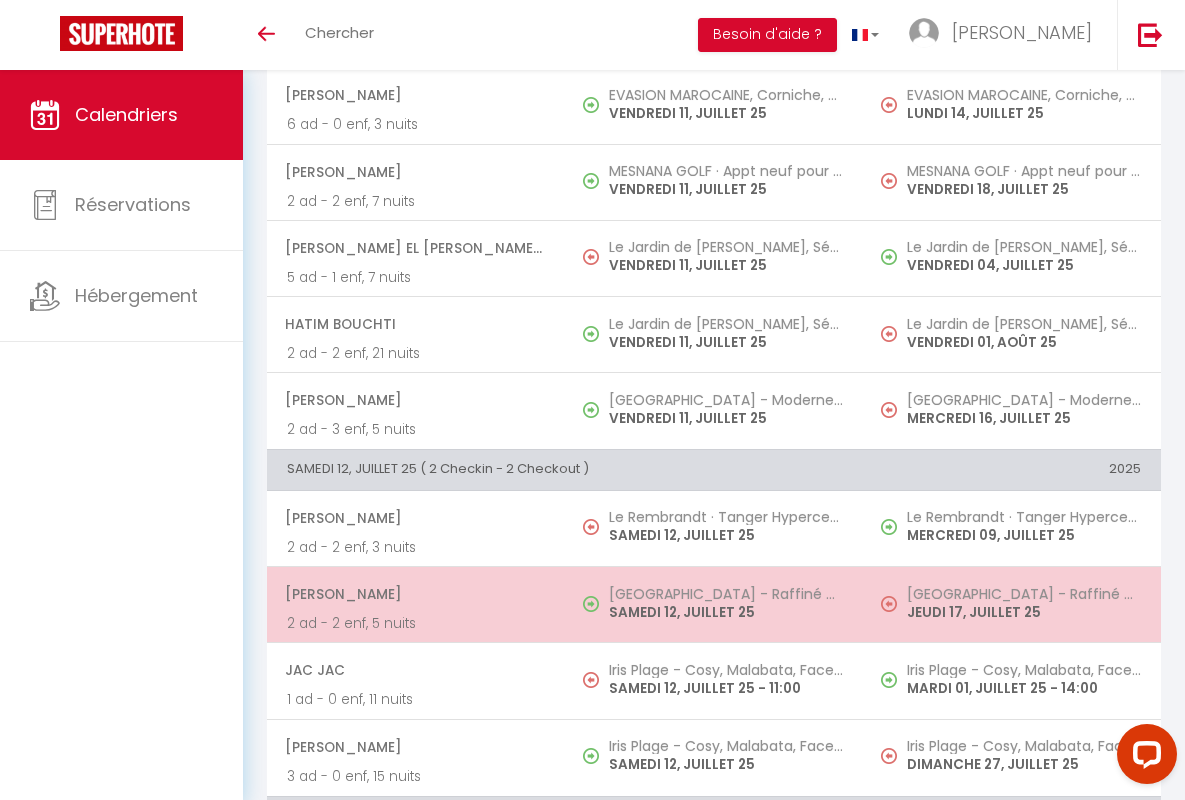 click on "[PERSON_NAME]" at bounding box center [415, 594] 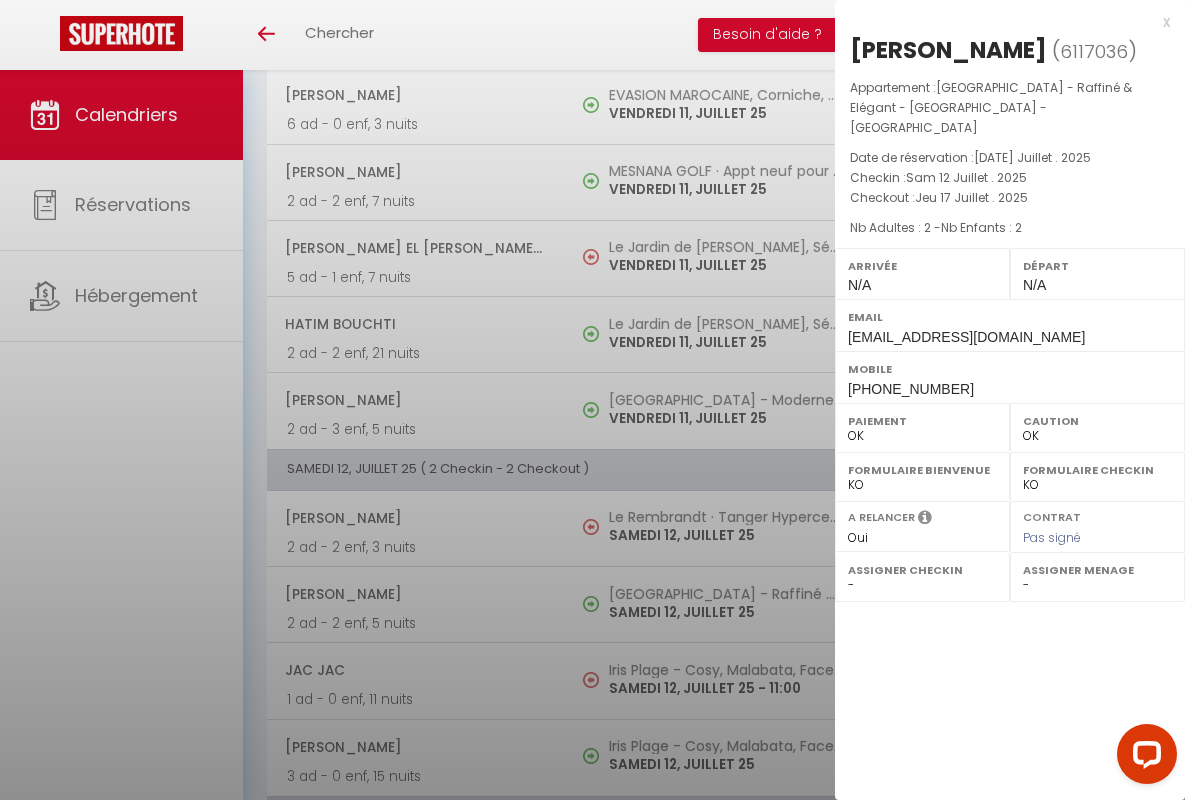click on "x" at bounding box center (1002, 22) 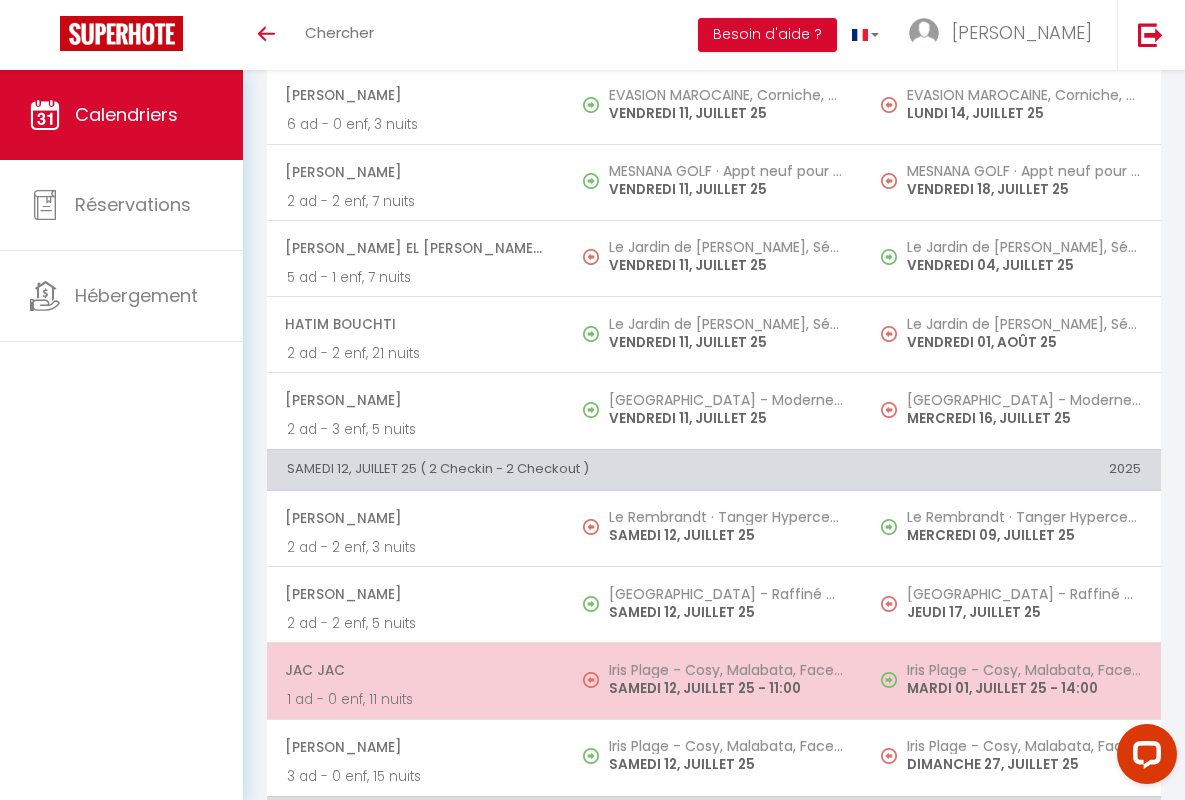 click on "JAC JAC" at bounding box center [415, 670] 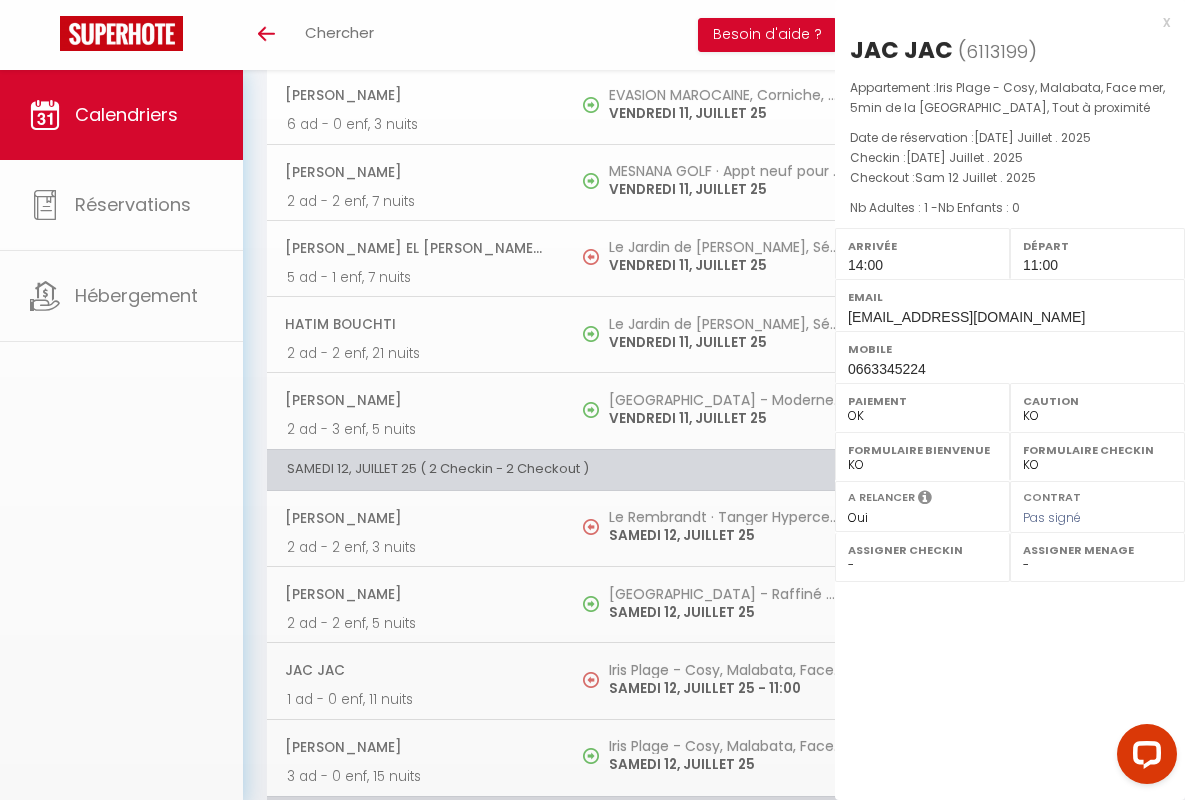 click on "x" at bounding box center (1002, 22) 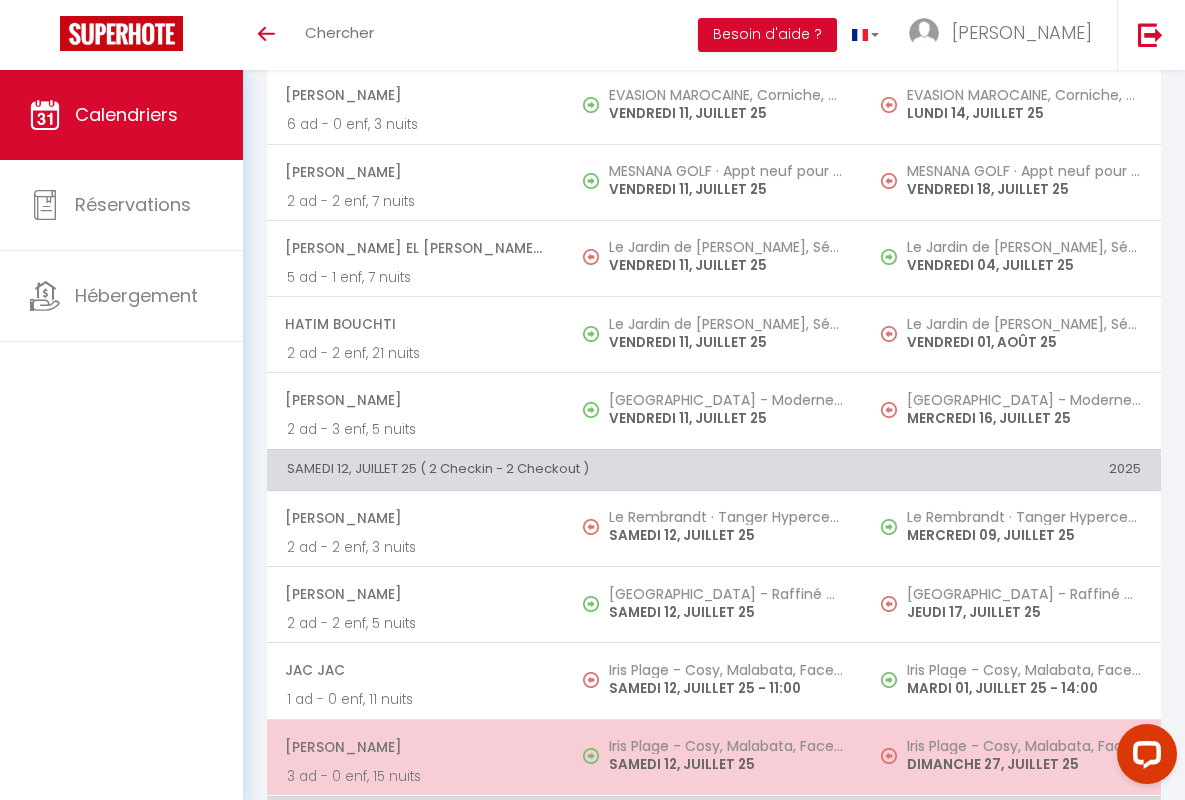 click on "[PERSON_NAME]" at bounding box center (415, 747) 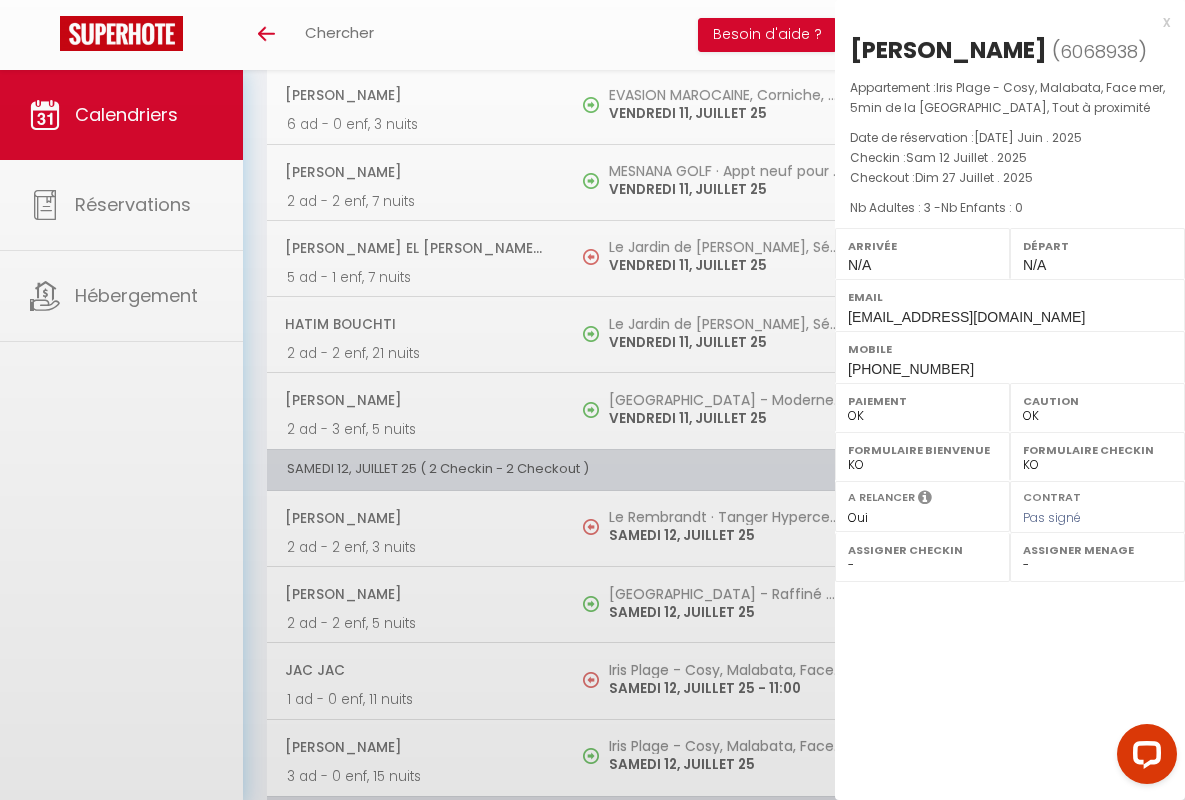 click on "x" at bounding box center (1002, 22) 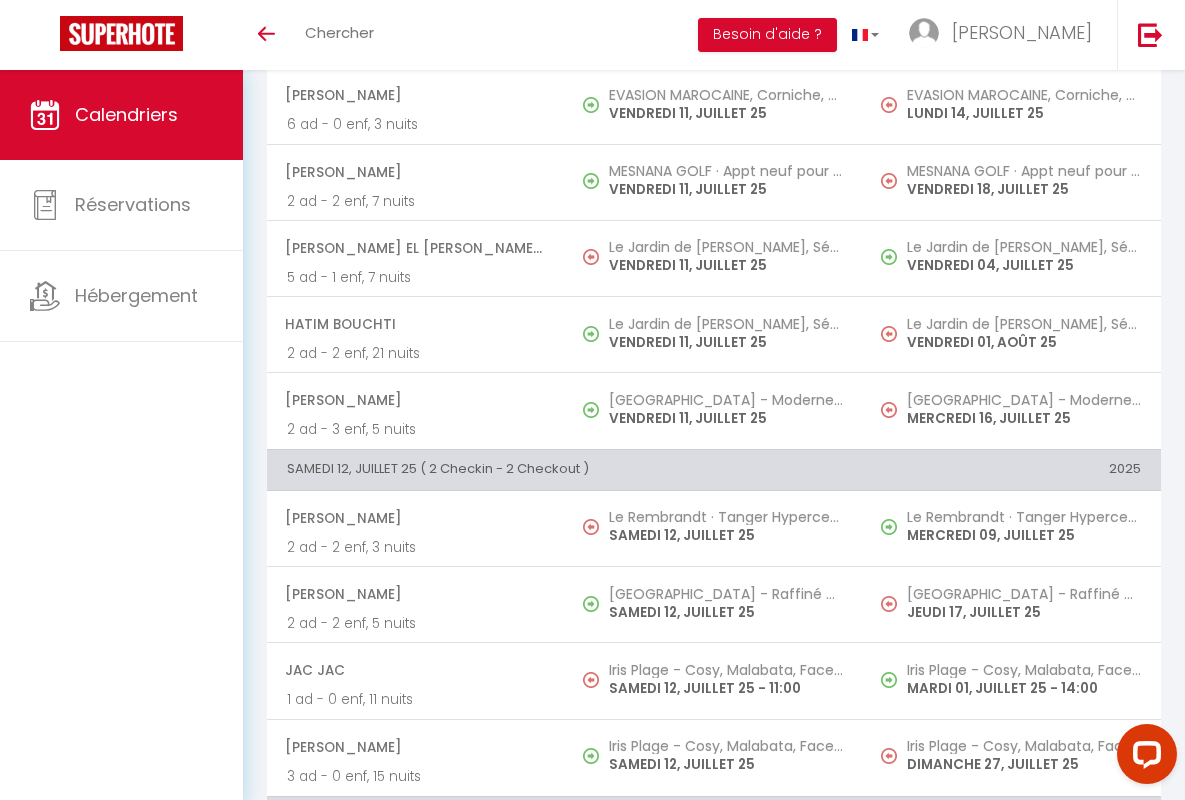 scroll, scrollTop: 1986, scrollLeft: 0, axis: vertical 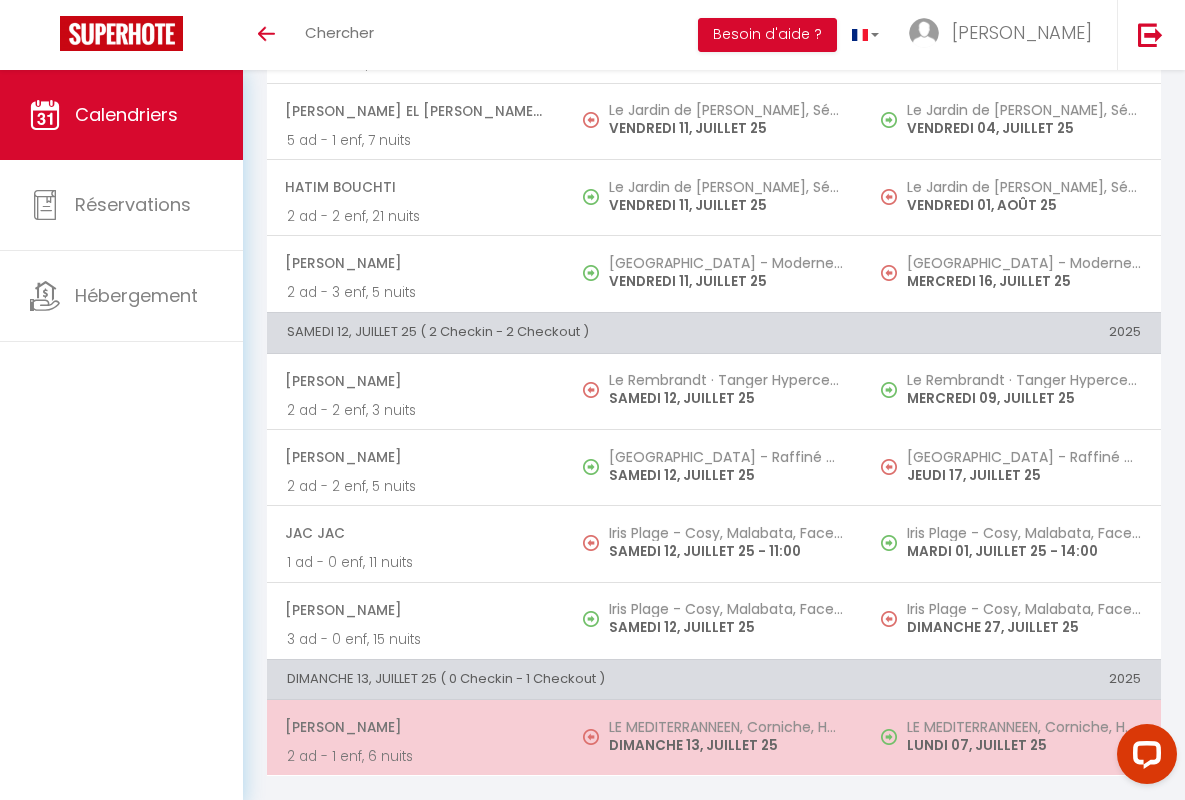 click on "[PERSON_NAME]" at bounding box center [415, 727] 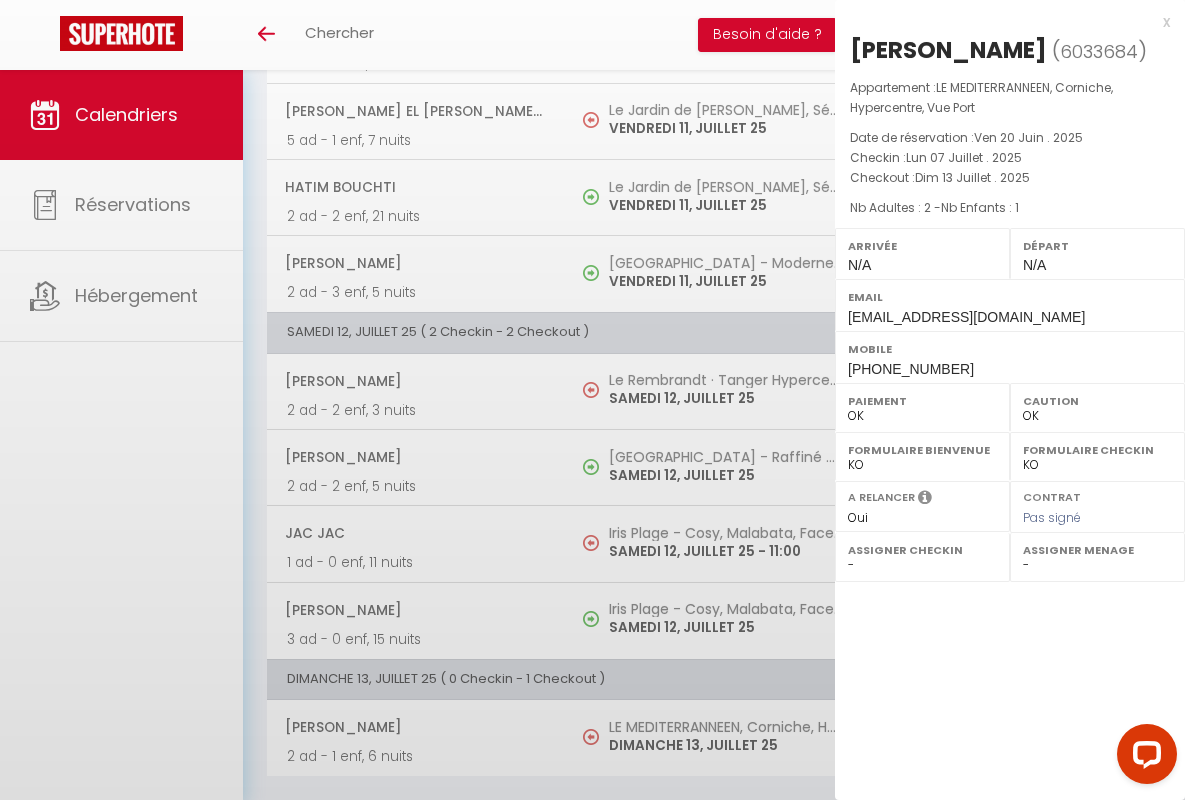 click on "x" at bounding box center [1002, 22] 